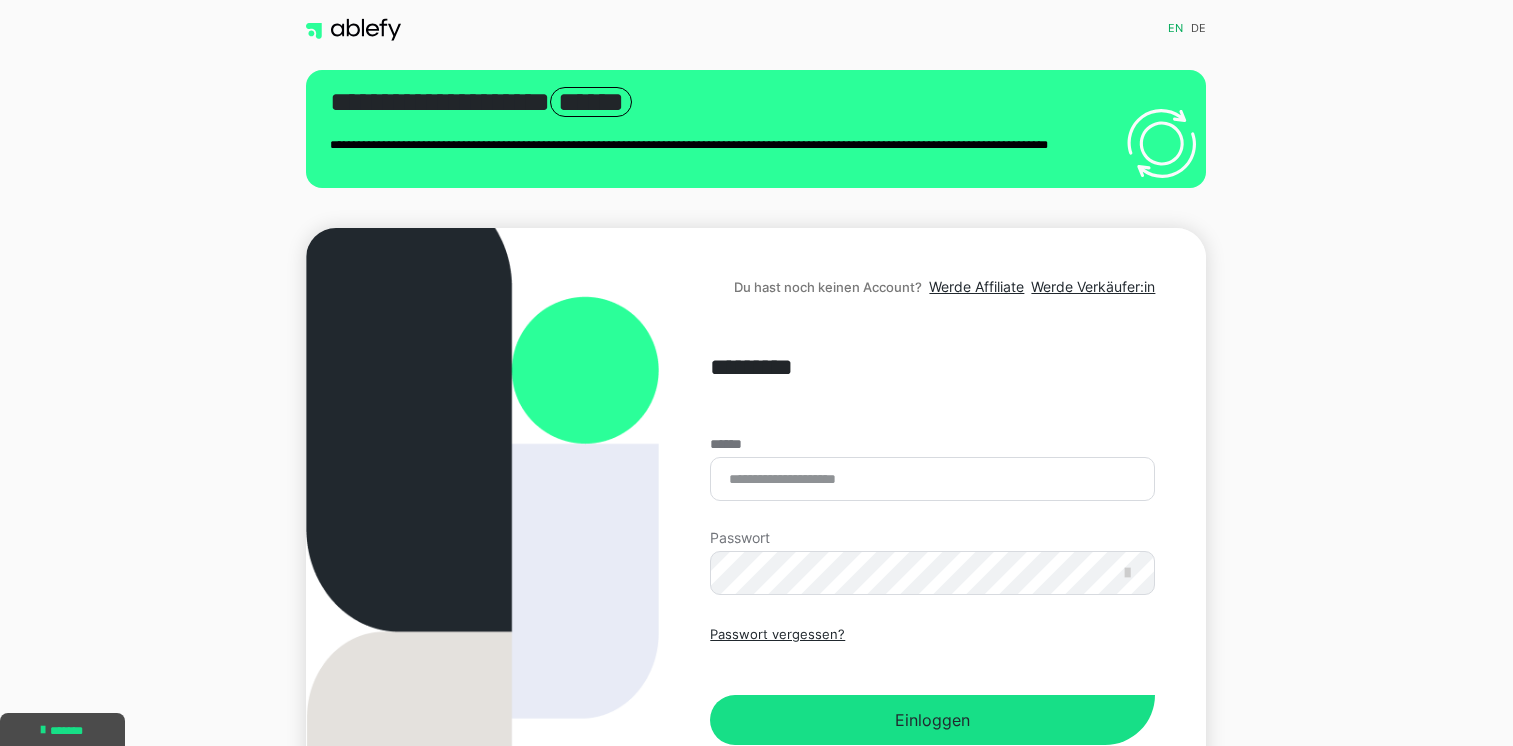 scroll, scrollTop: 0, scrollLeft: 0, axis: both 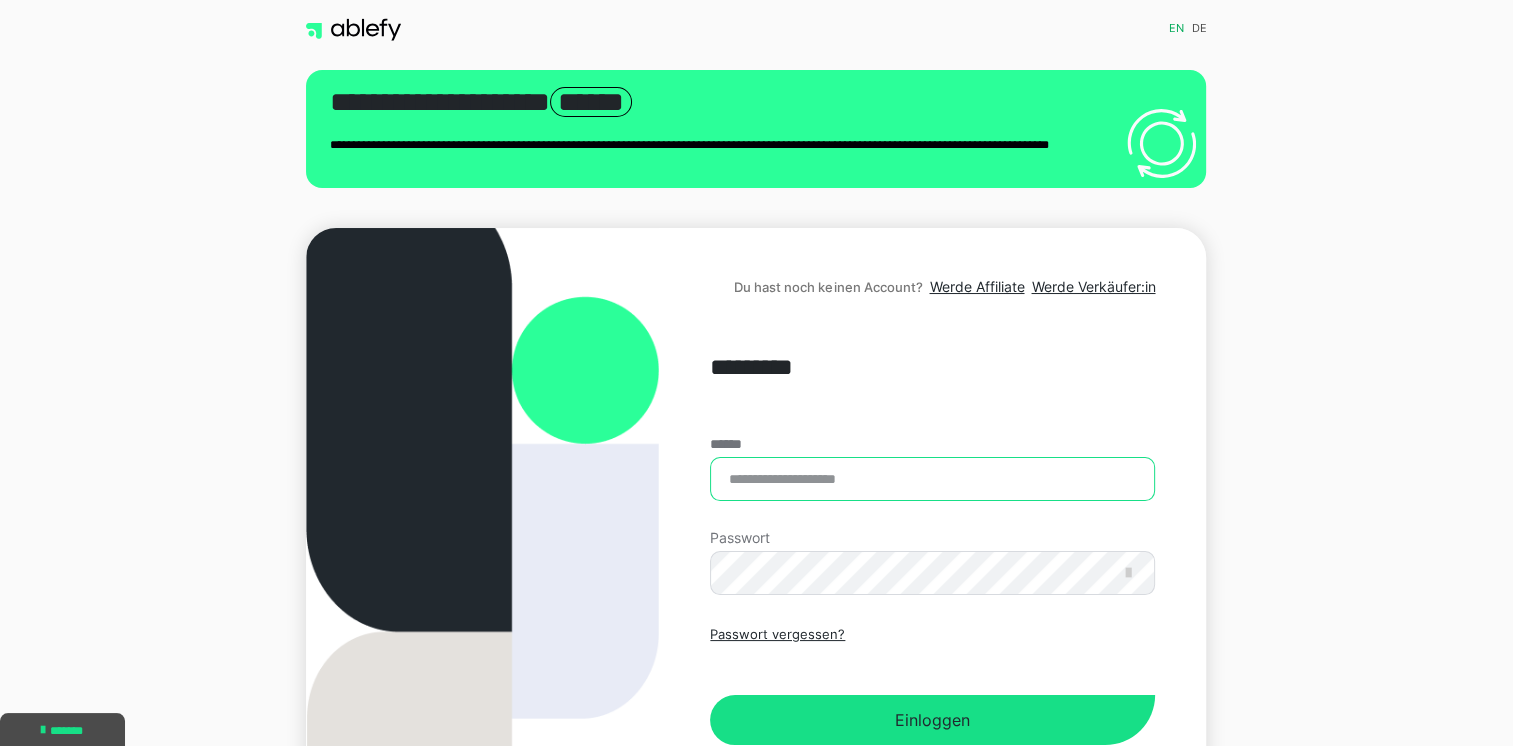 click on "******" at bounding box center (932, 479) 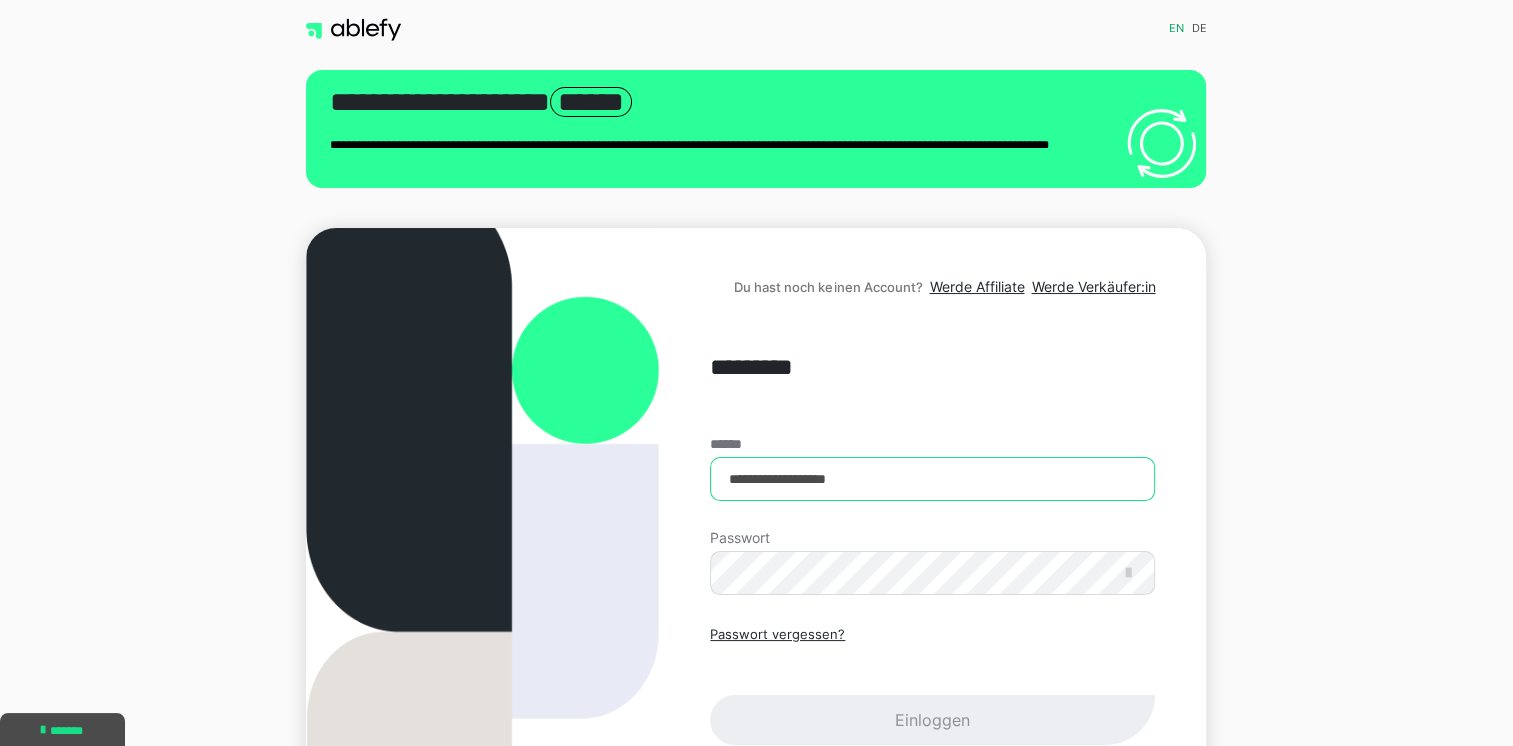 type on "**********" 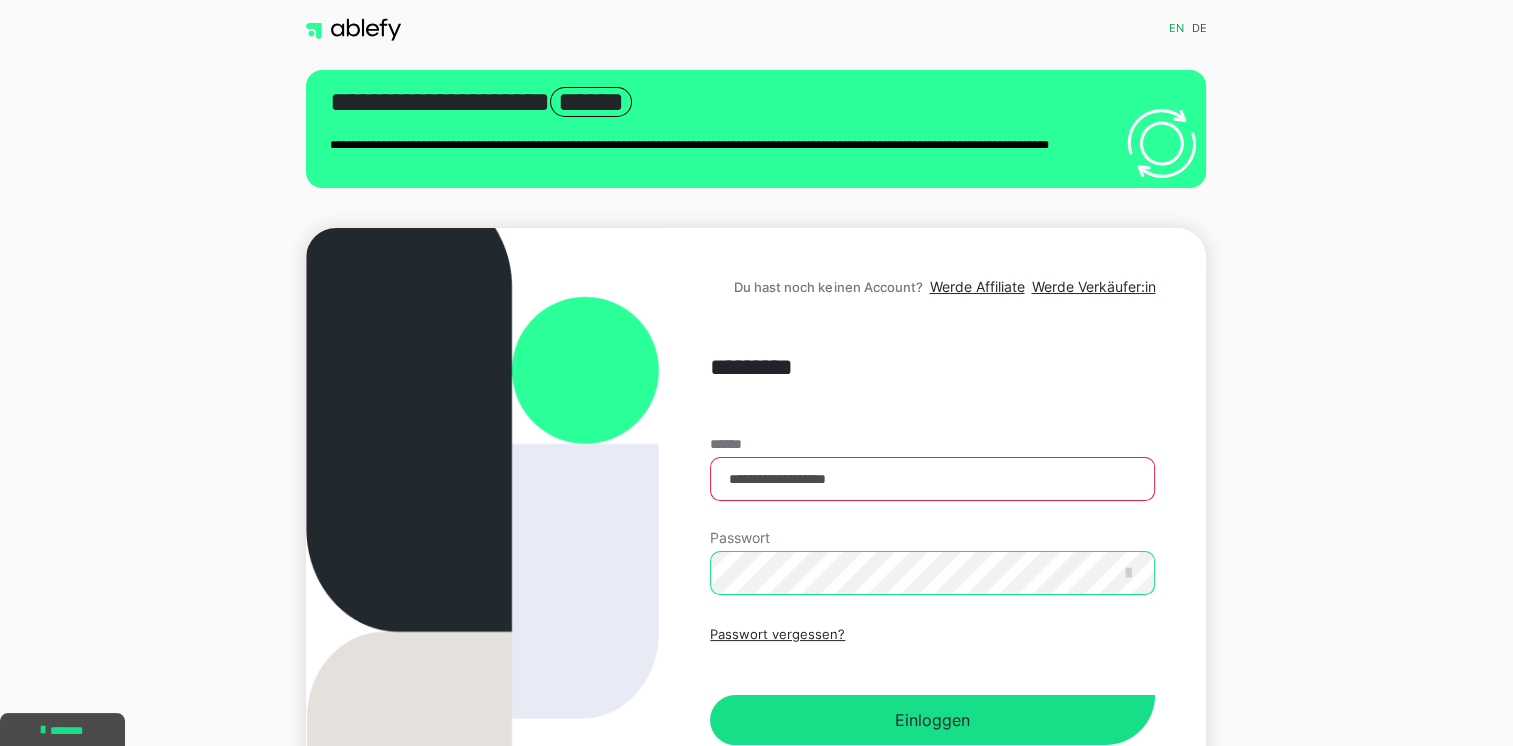 click on "Einloggen" at bounding box center [932, 720] 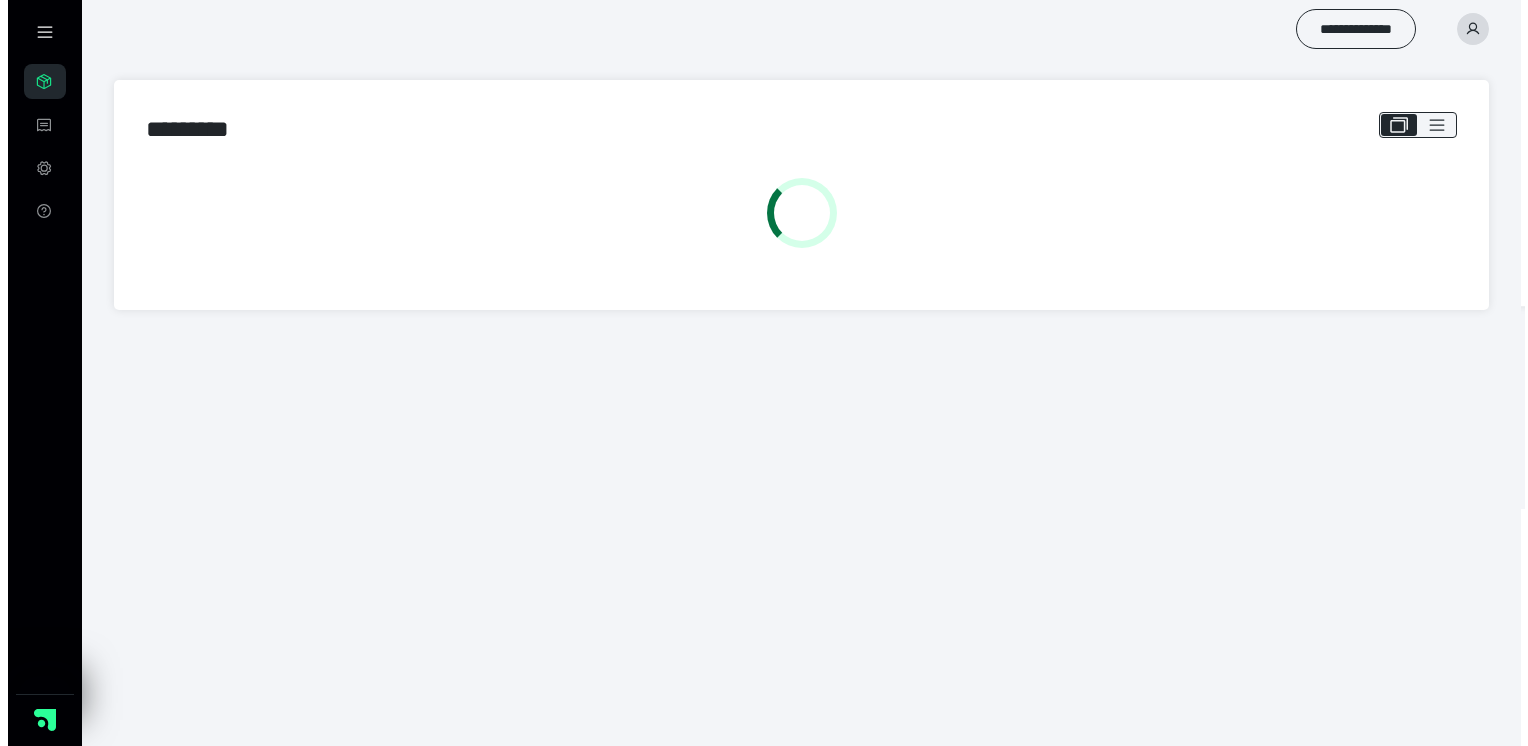 scroll, scrollTop: 0, scrollLeft: 0, axis: both 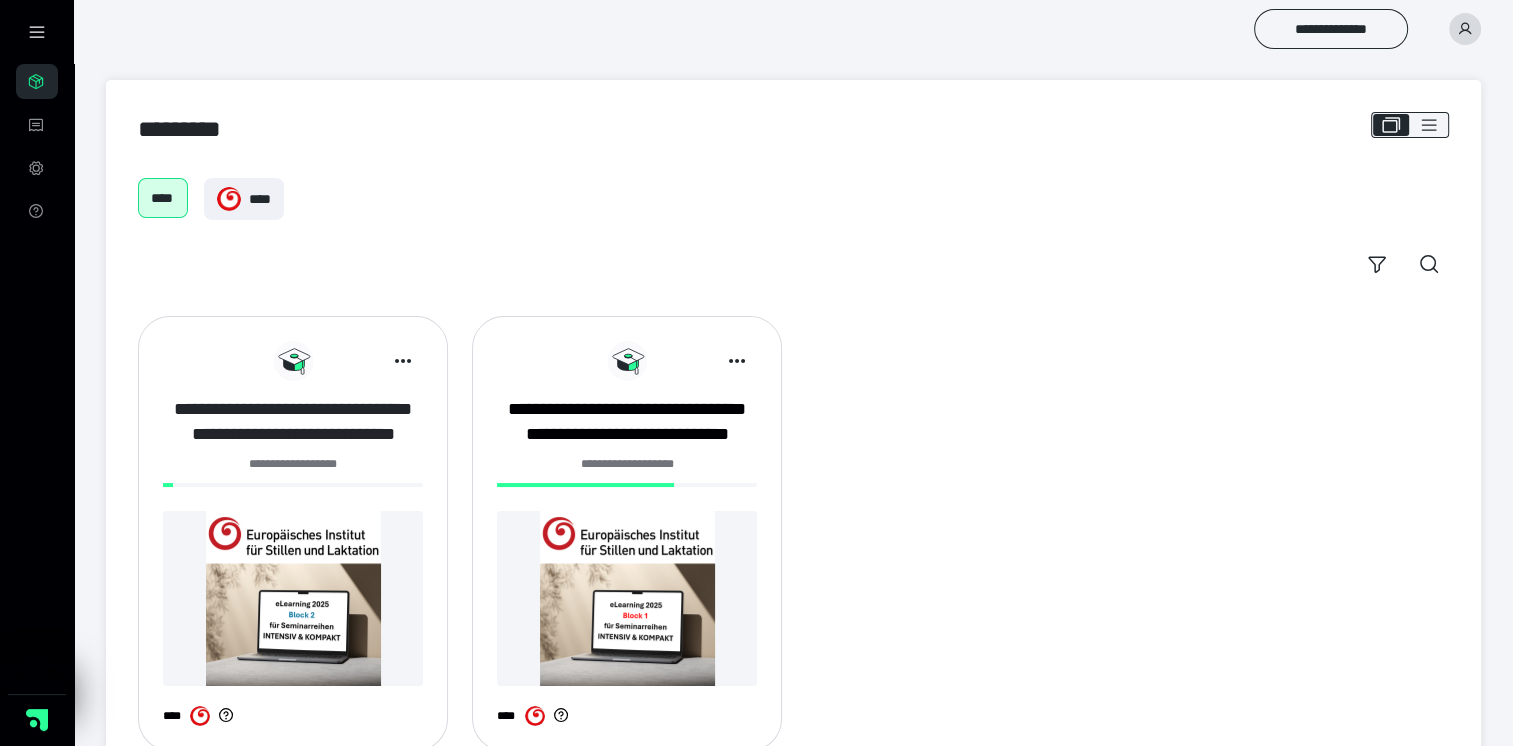 click on "**********" at bounding box center [293, 422] 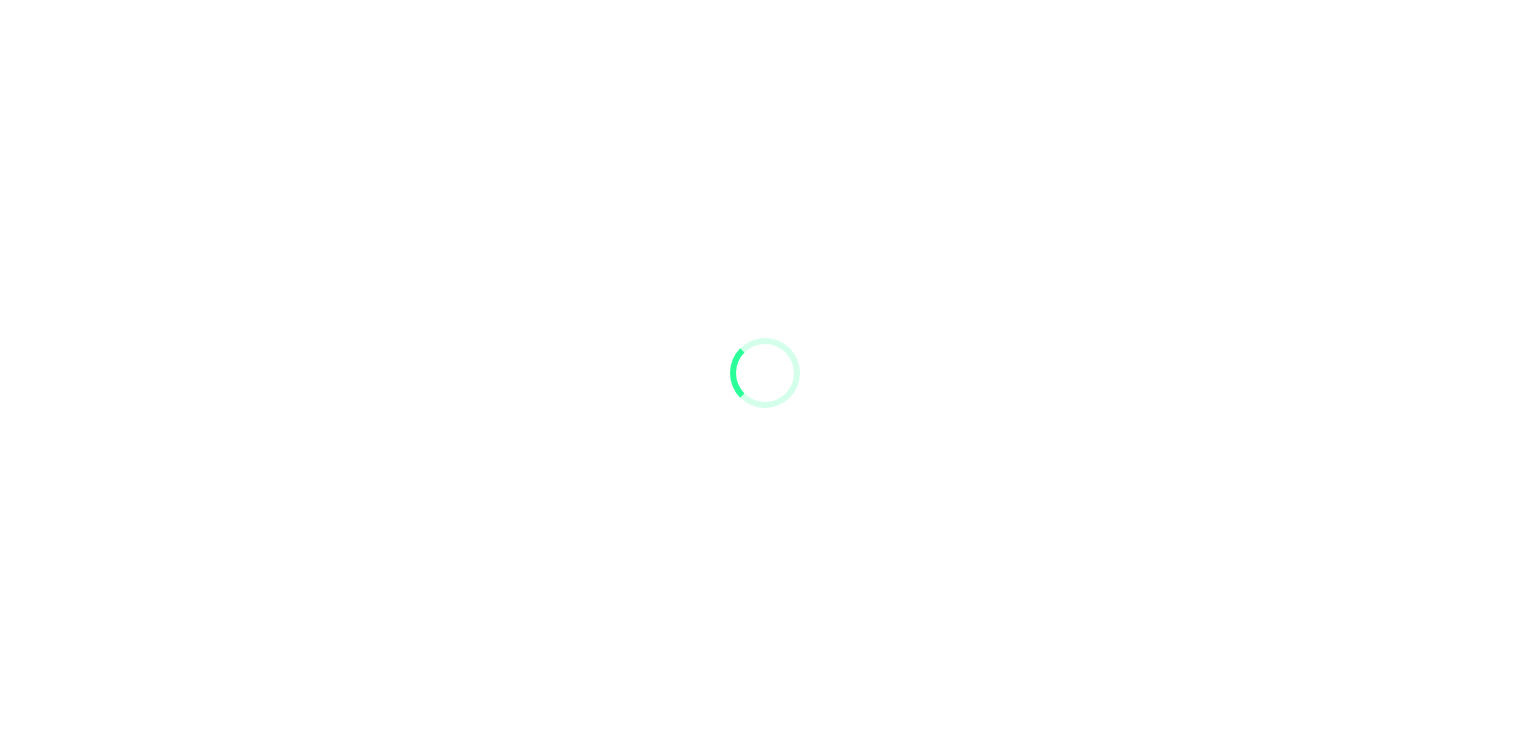 scroll, scrollTop: 0, scrollLeft: 0, axis: both 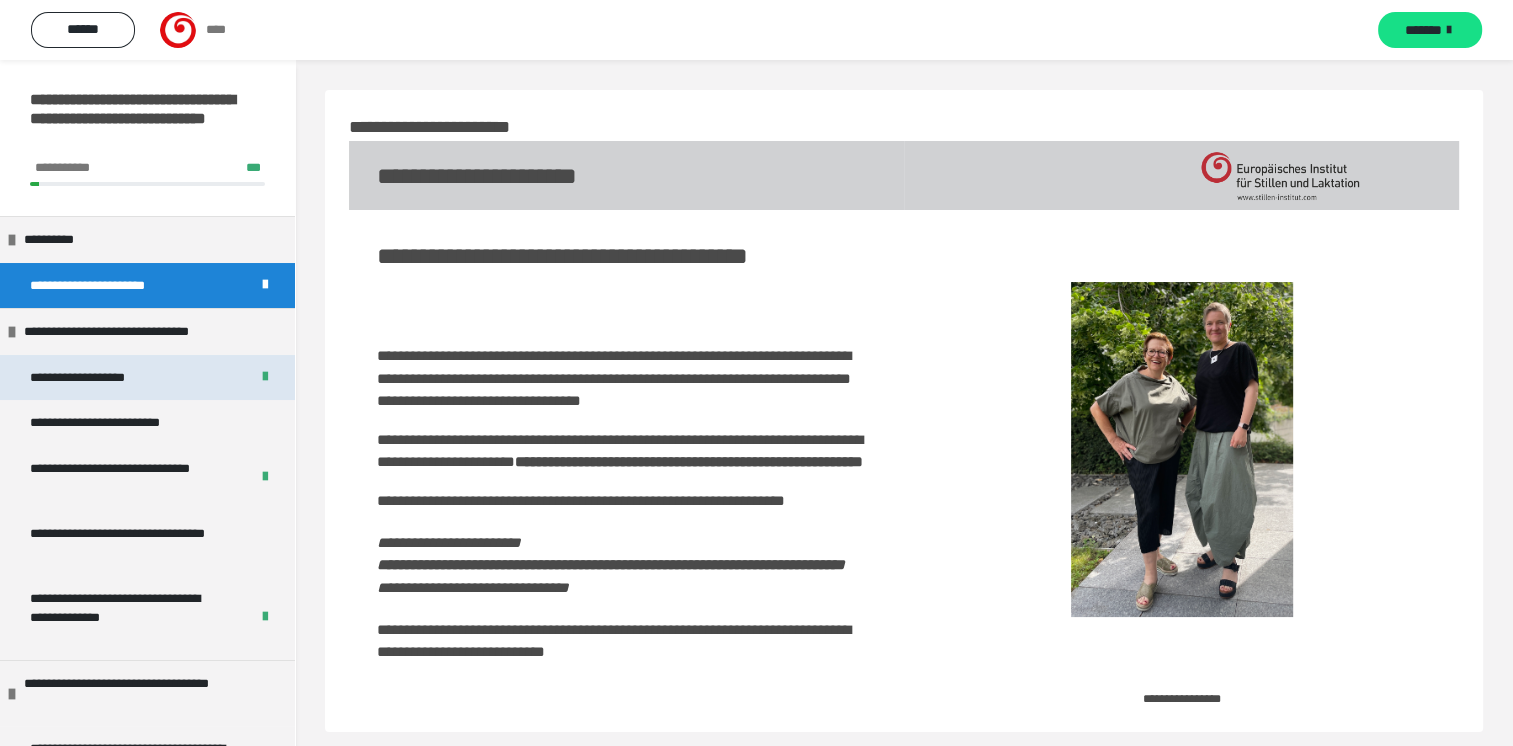 click on "**********" at bounding box center (105, 378) 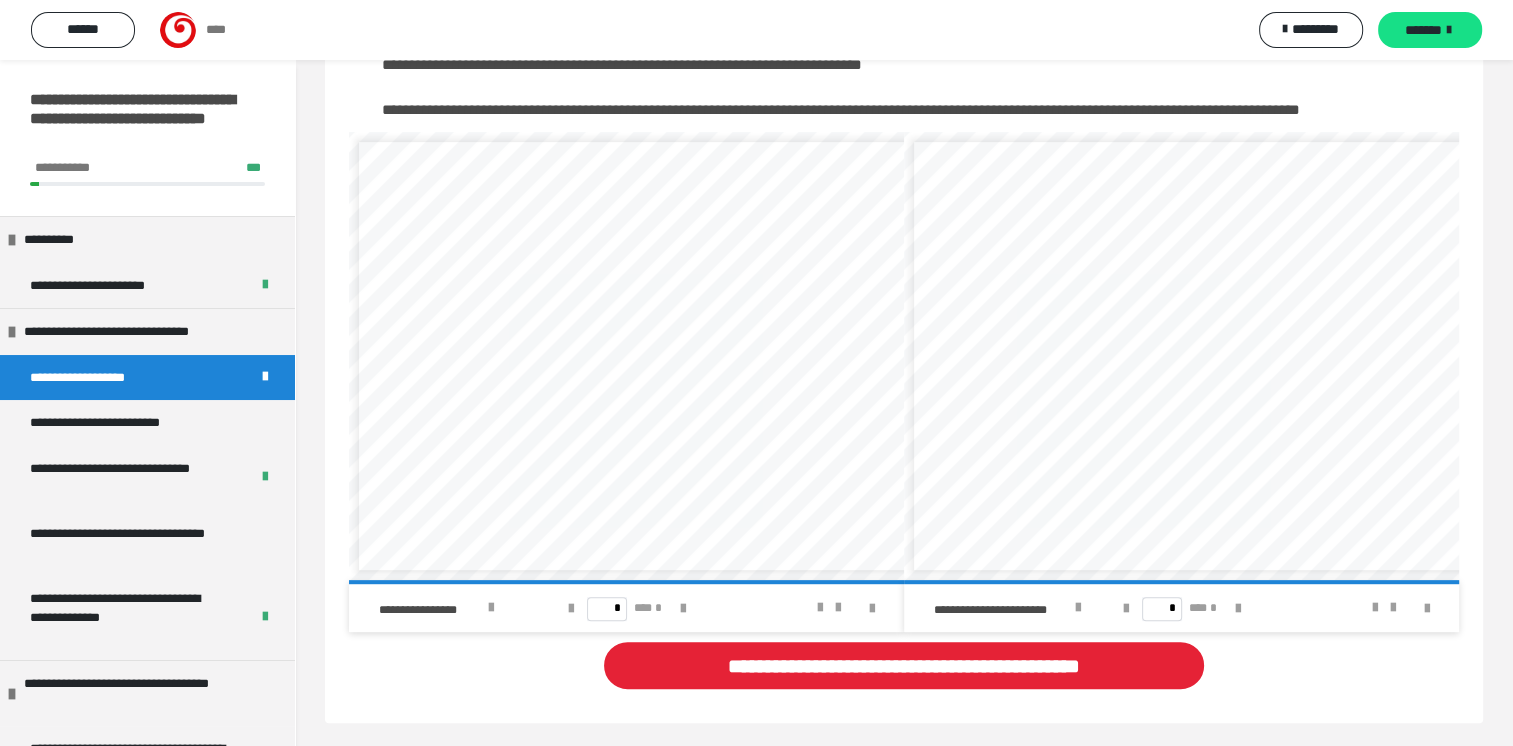 scroll, scrollTop: 744, scrollLeft: 0, axis: vertical 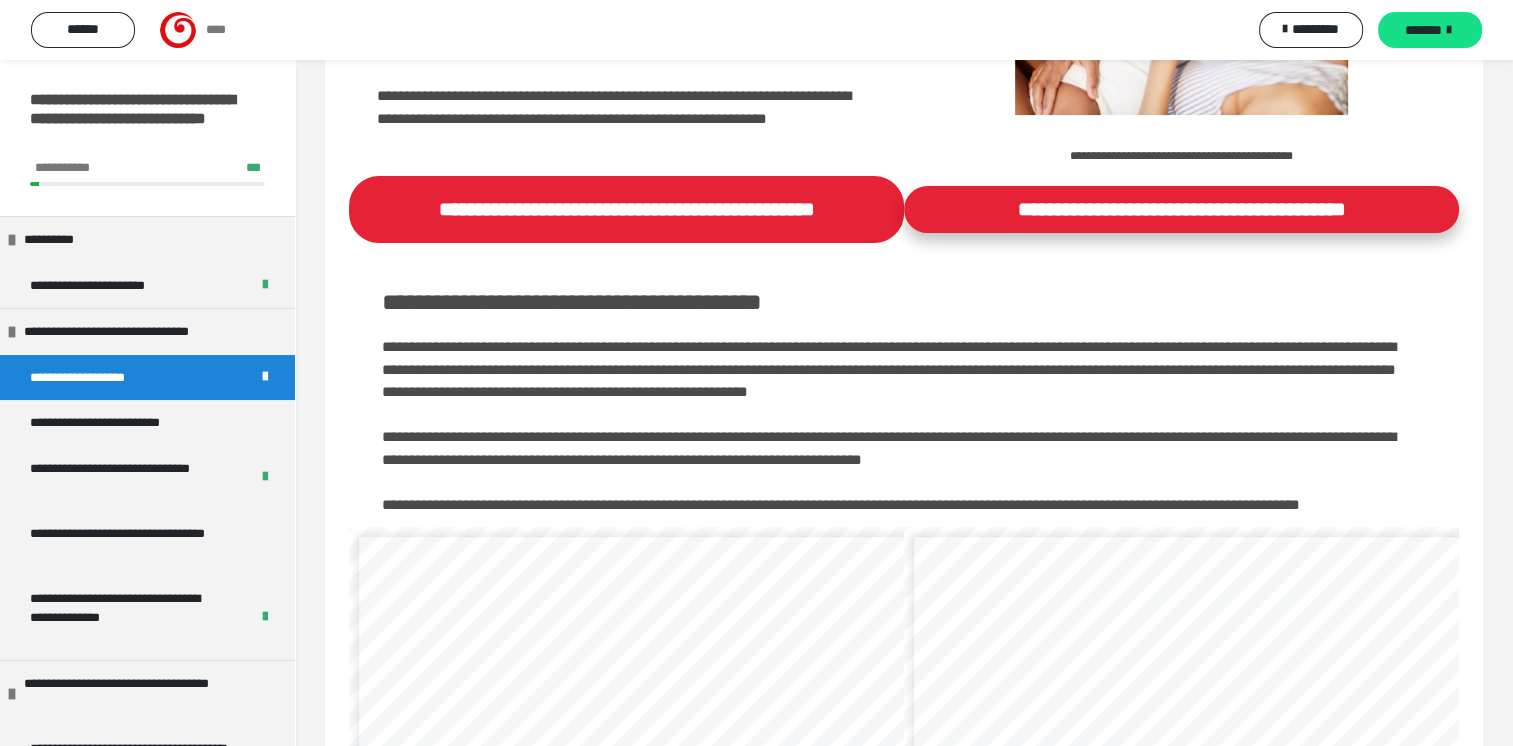 click on "**********" at bounding box center [1181, 209] 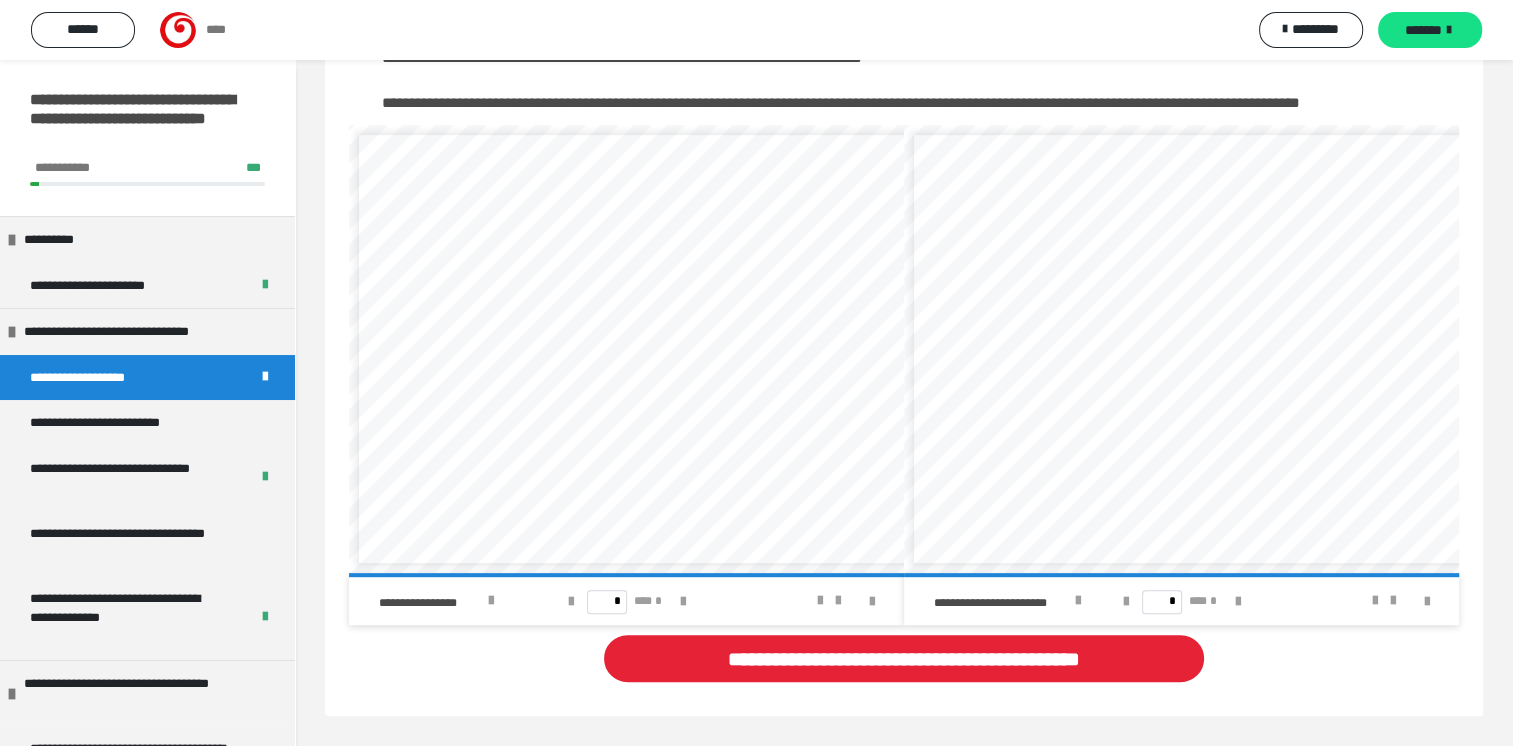 scroll, scrollTop: 759, scrollLeft: 0, axis: vertical 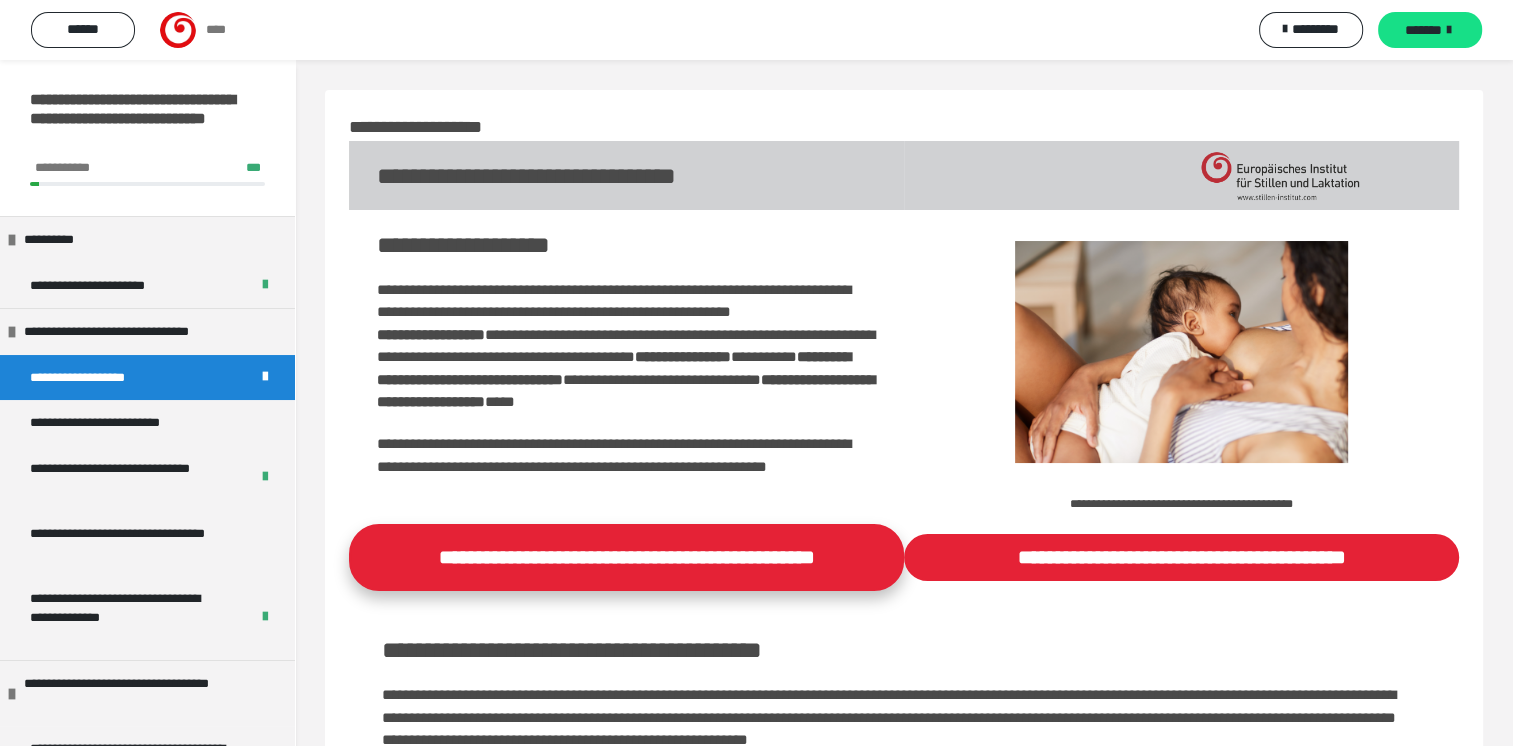 click on "**********" at bounding box center [626, 557] 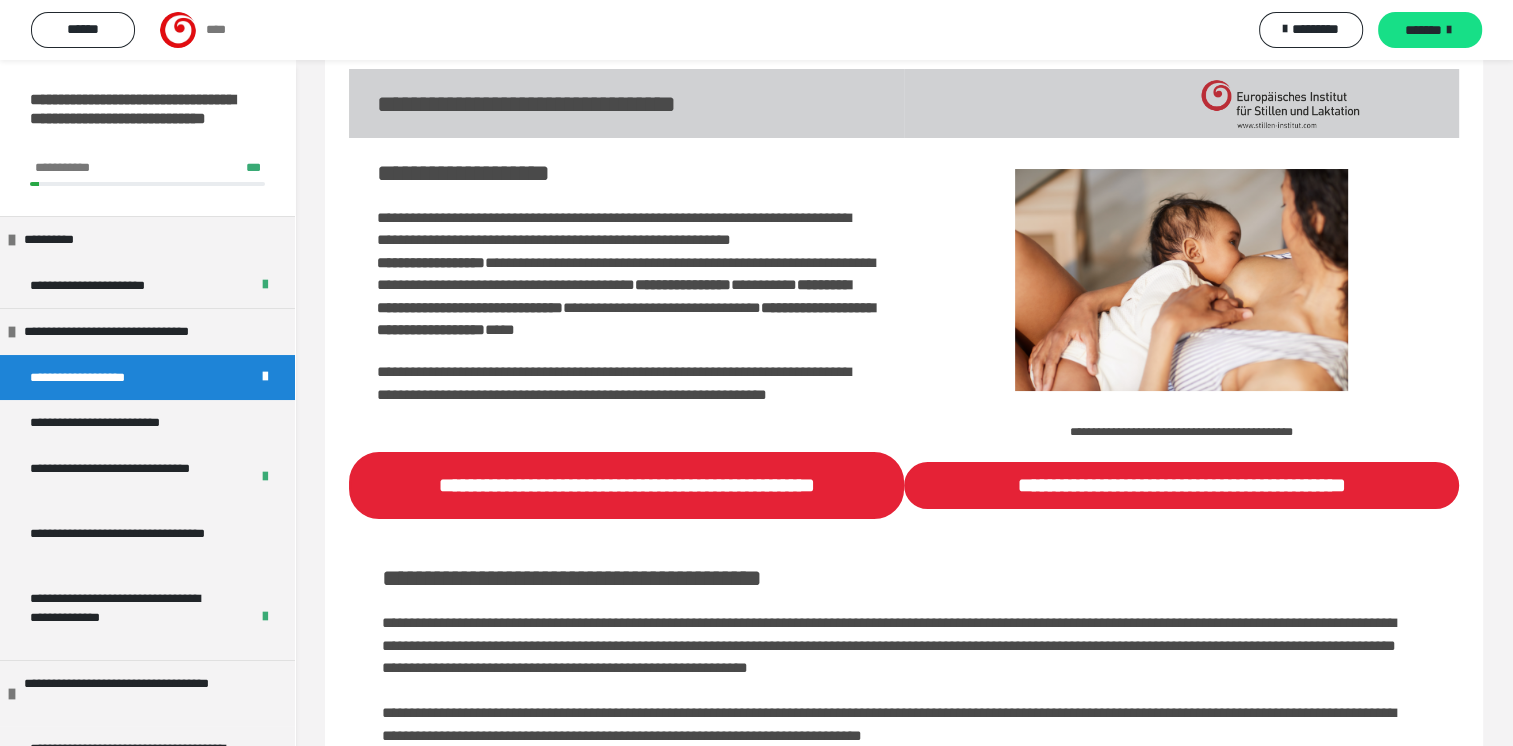 scroll, scrollTop: 0, scrollLeft: 0, axis: both 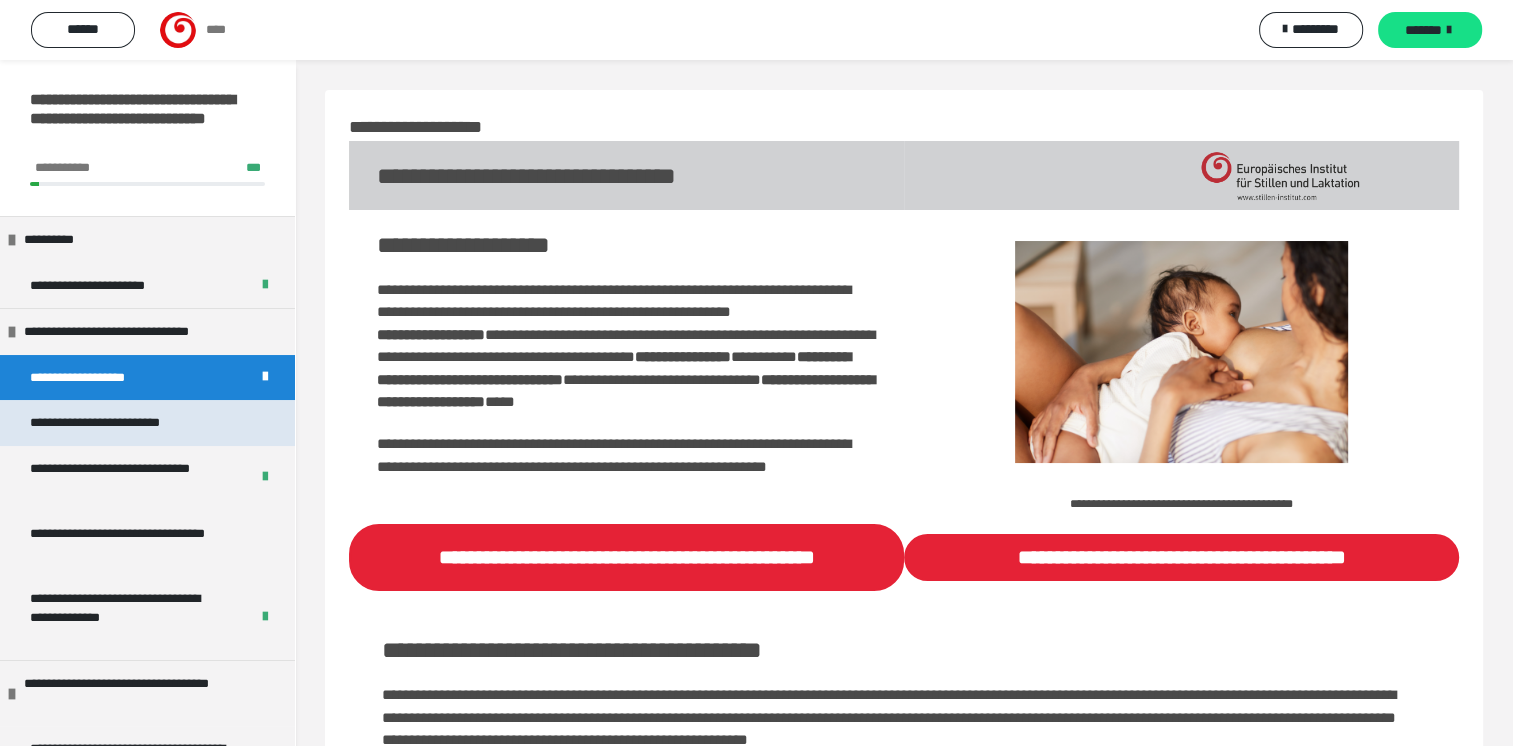 click on "**********" at bounding box center [129, 423] 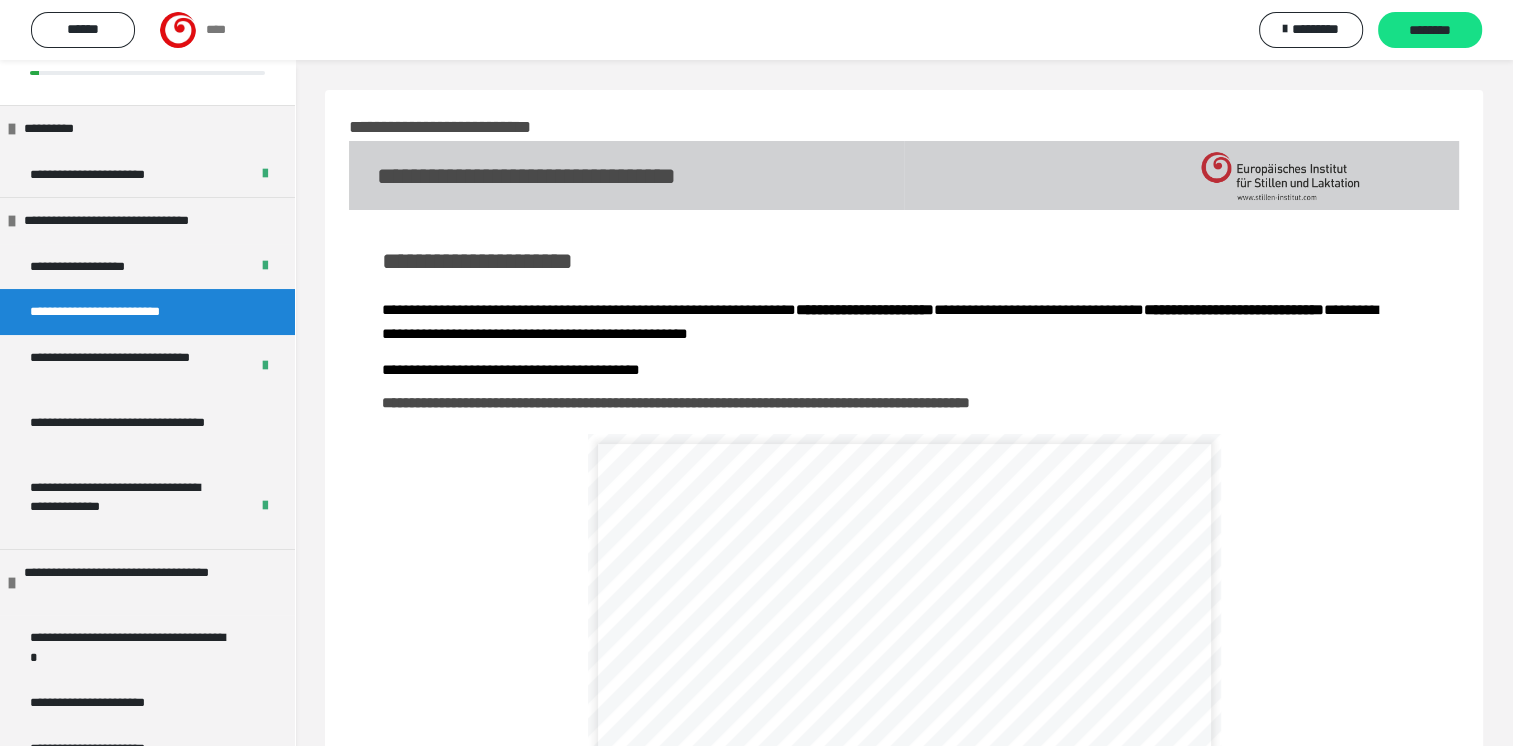 scroll, scrollTop: 120, scrollLeft: 0, axis: vertical 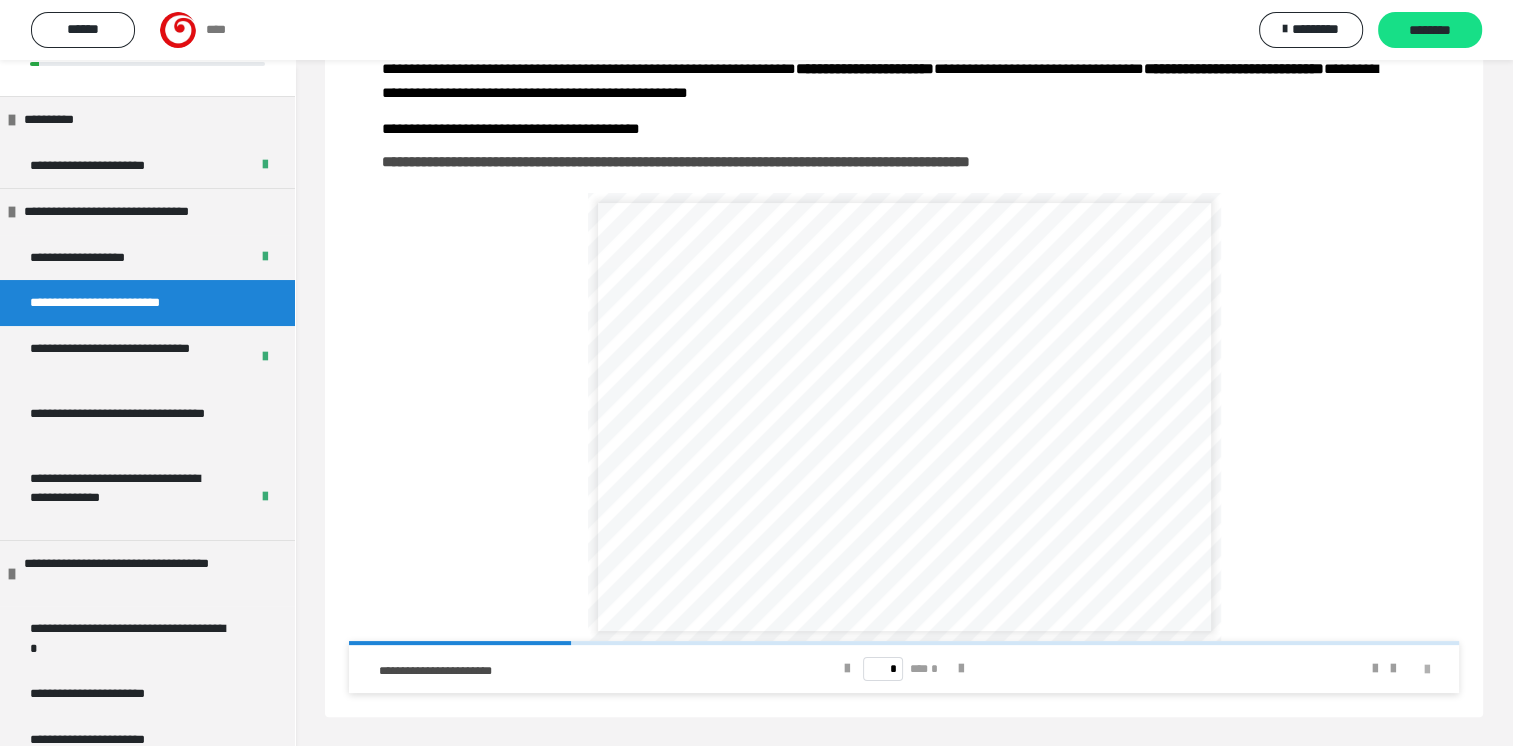 click at bounding box center [1427, 670] 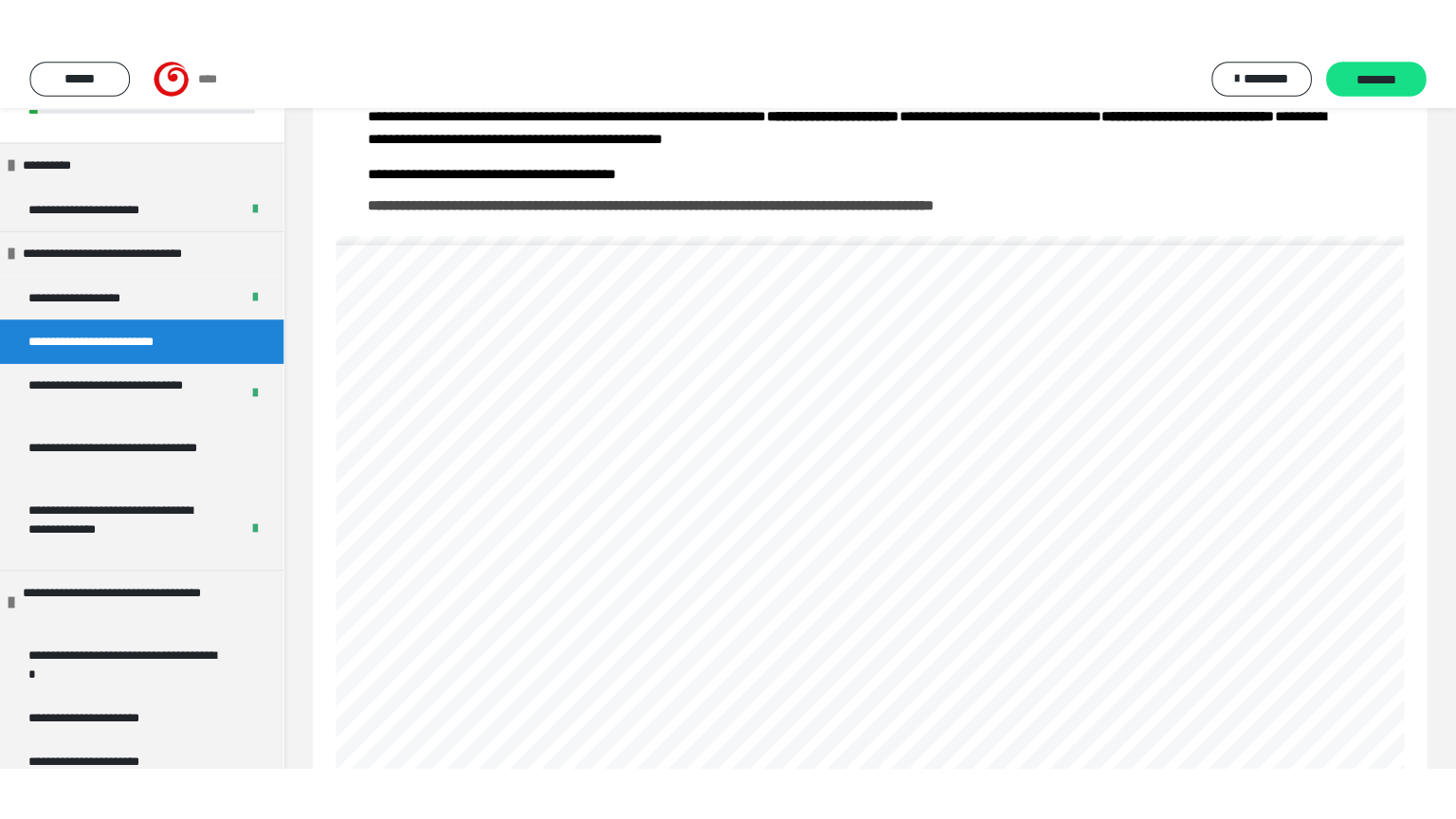 scroll, scrollTop: 118, scrollLeft: 0, axis: vertical 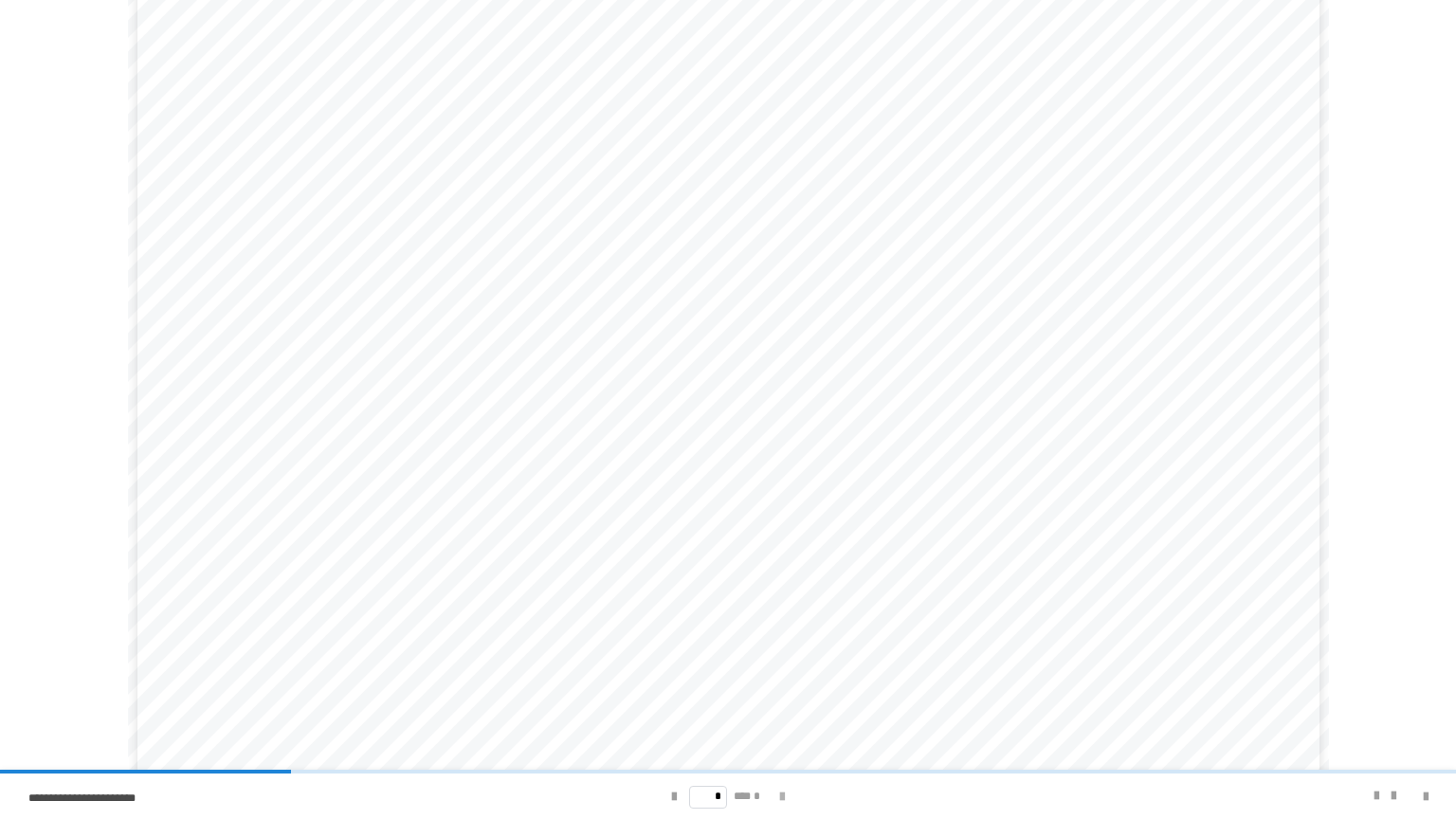 click at bounding box center (782, 797) 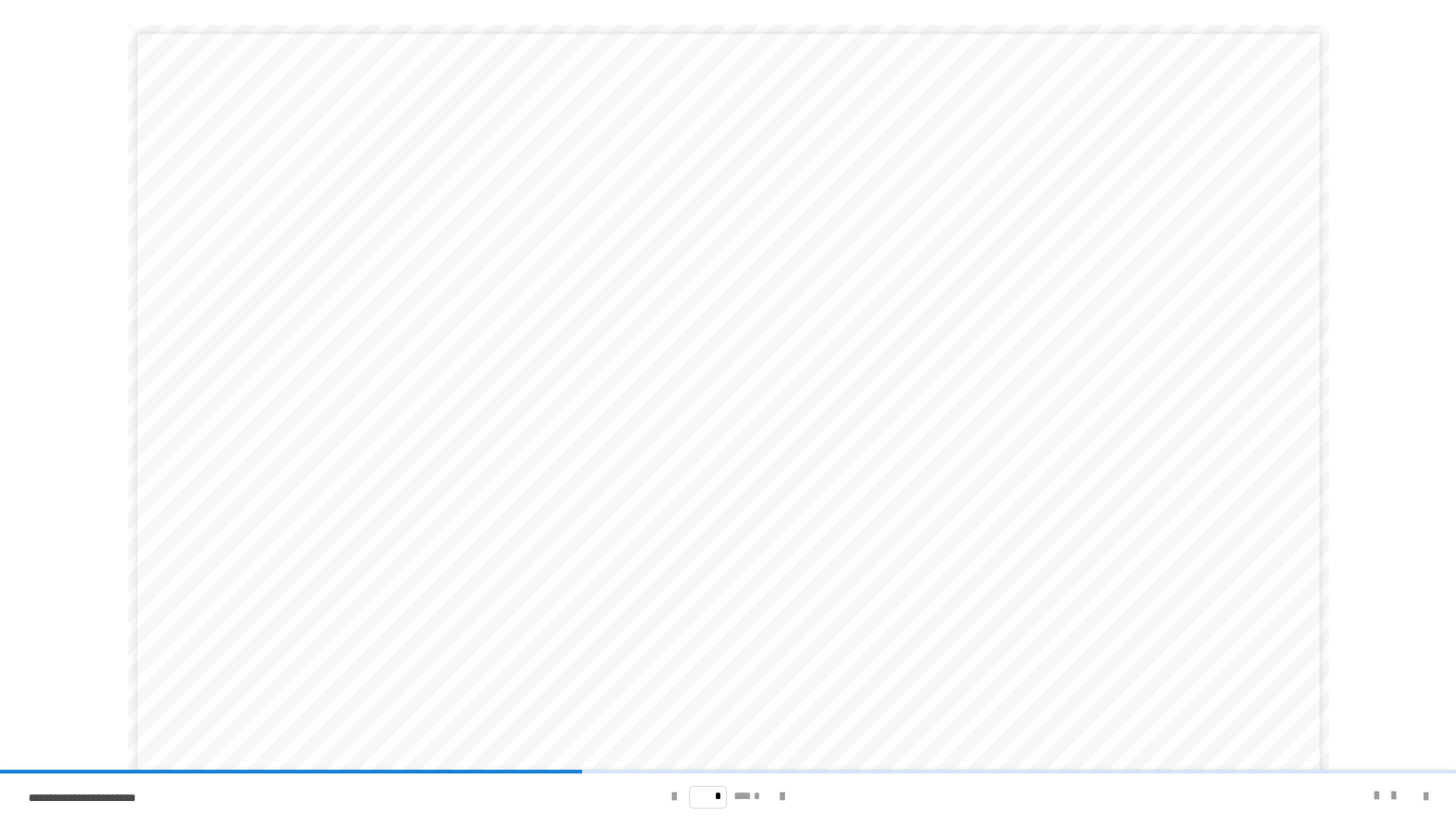 scroll, scrollTop: 57, scrollLeft: 0, axis: vertical 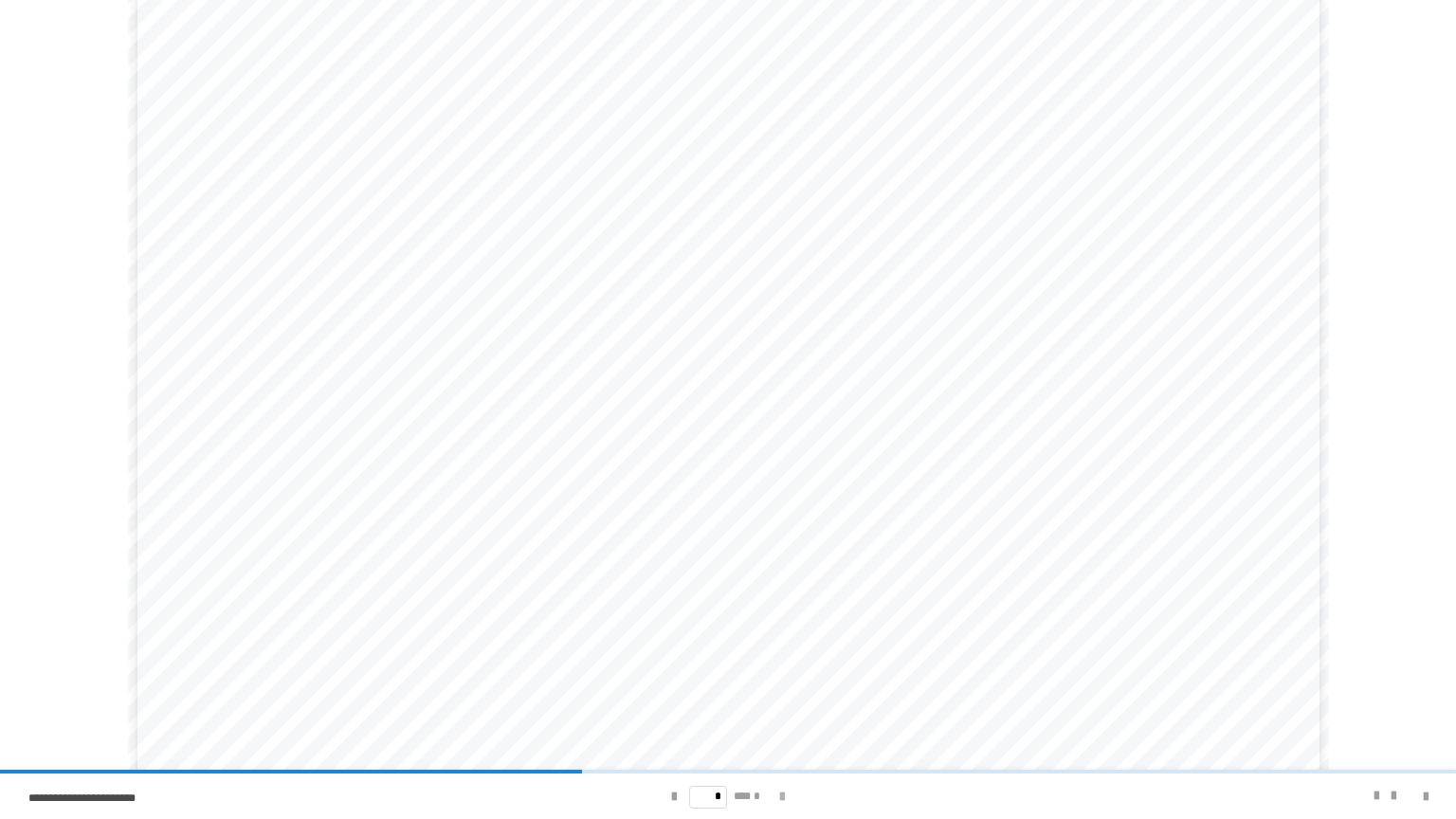 click at bounding box center (782, 797) 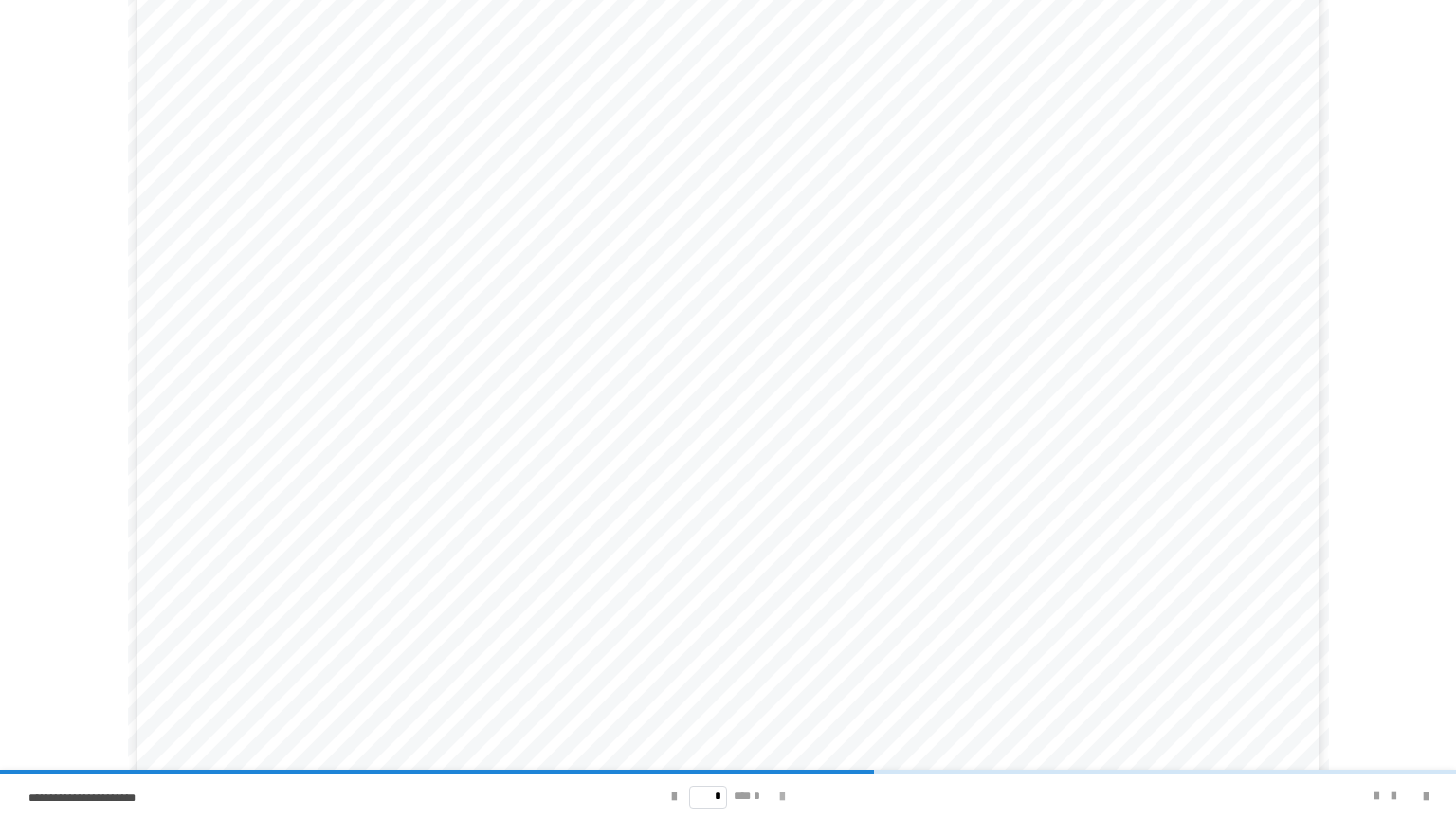 scroll, scrollTop: 0, scrollLeft: 0, axis: both 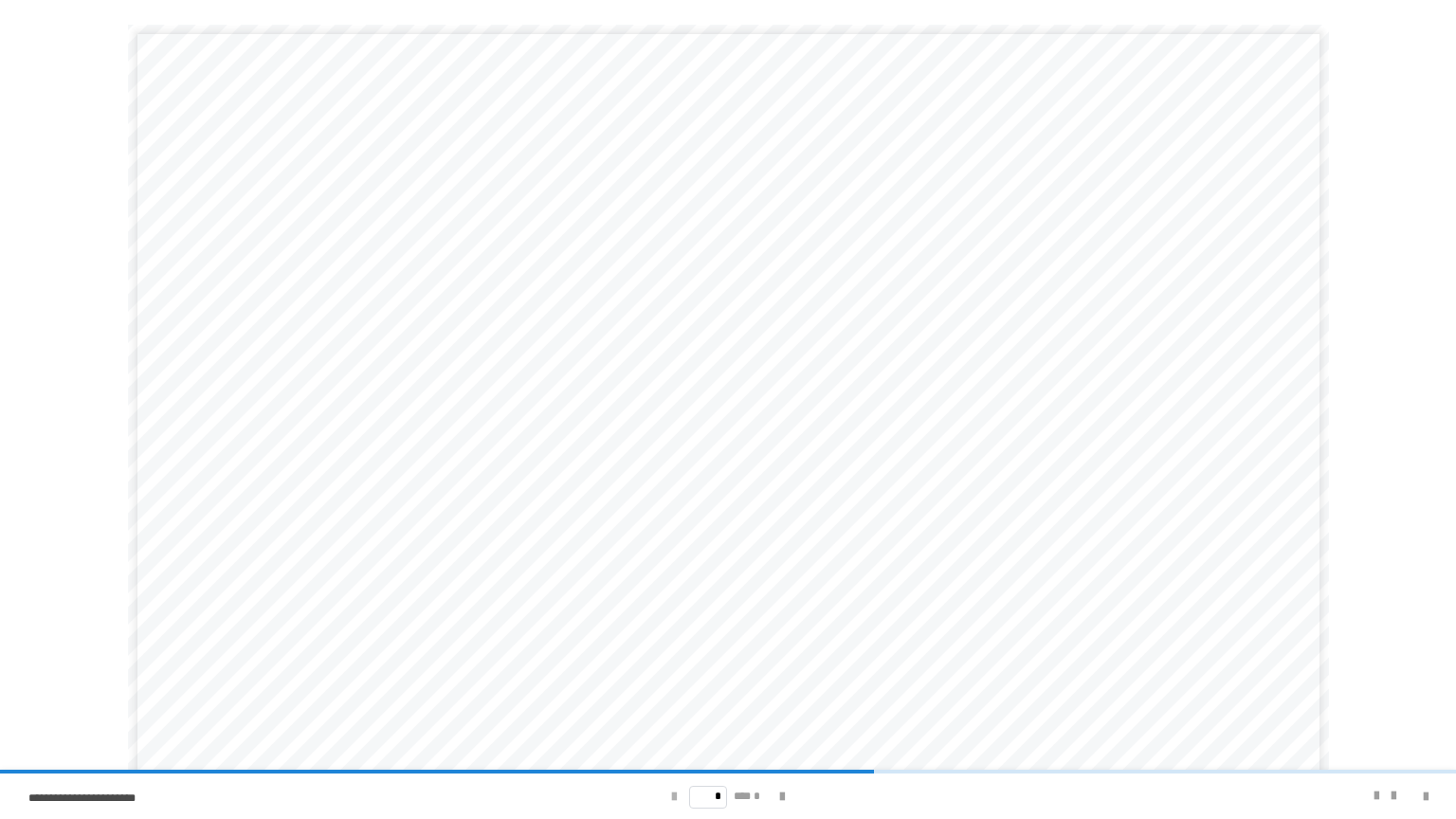 click at bounding box center (674, 797) 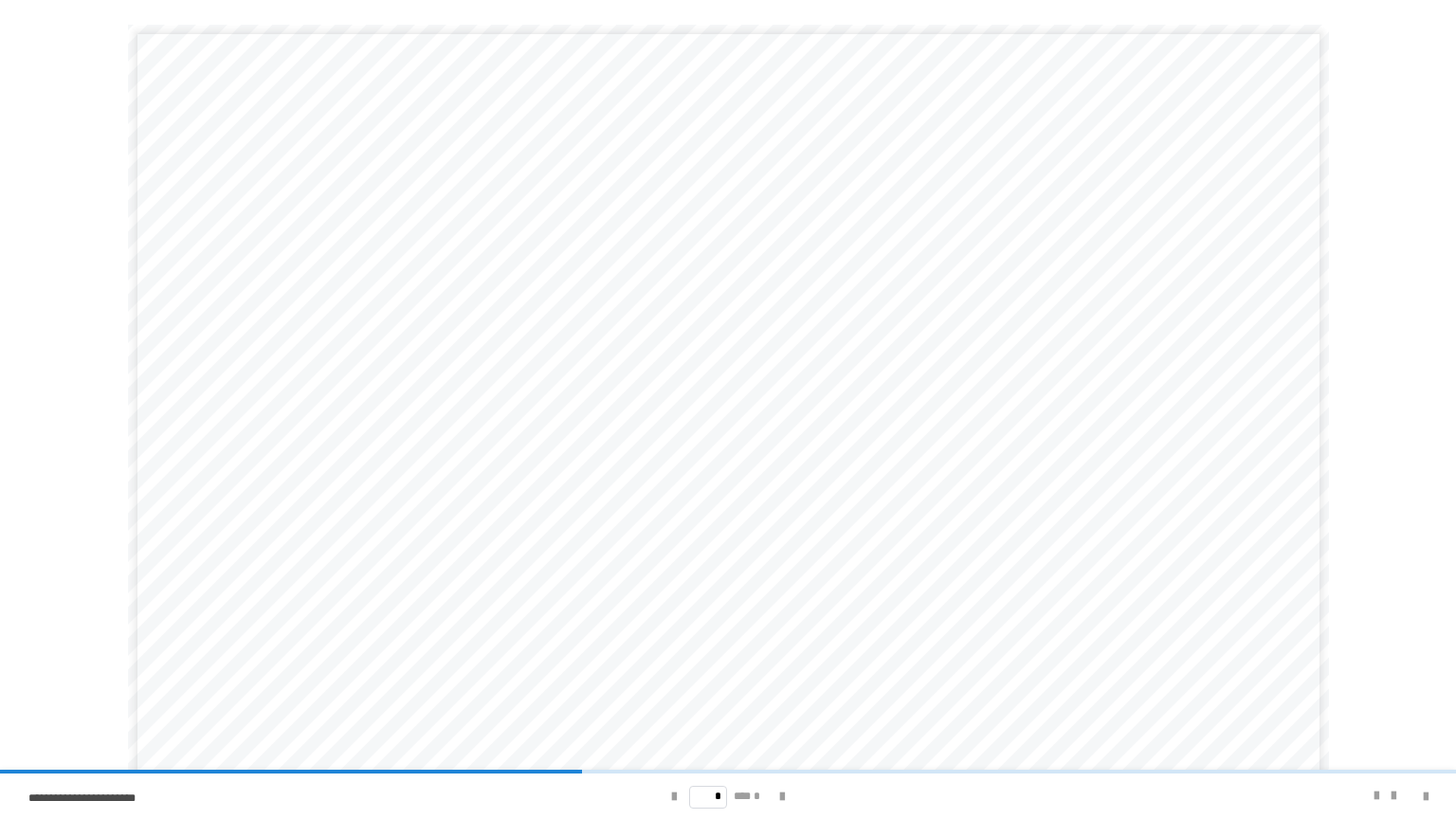 scroll, scrollTop: 57, scrollLeft: 0, axis: vertical 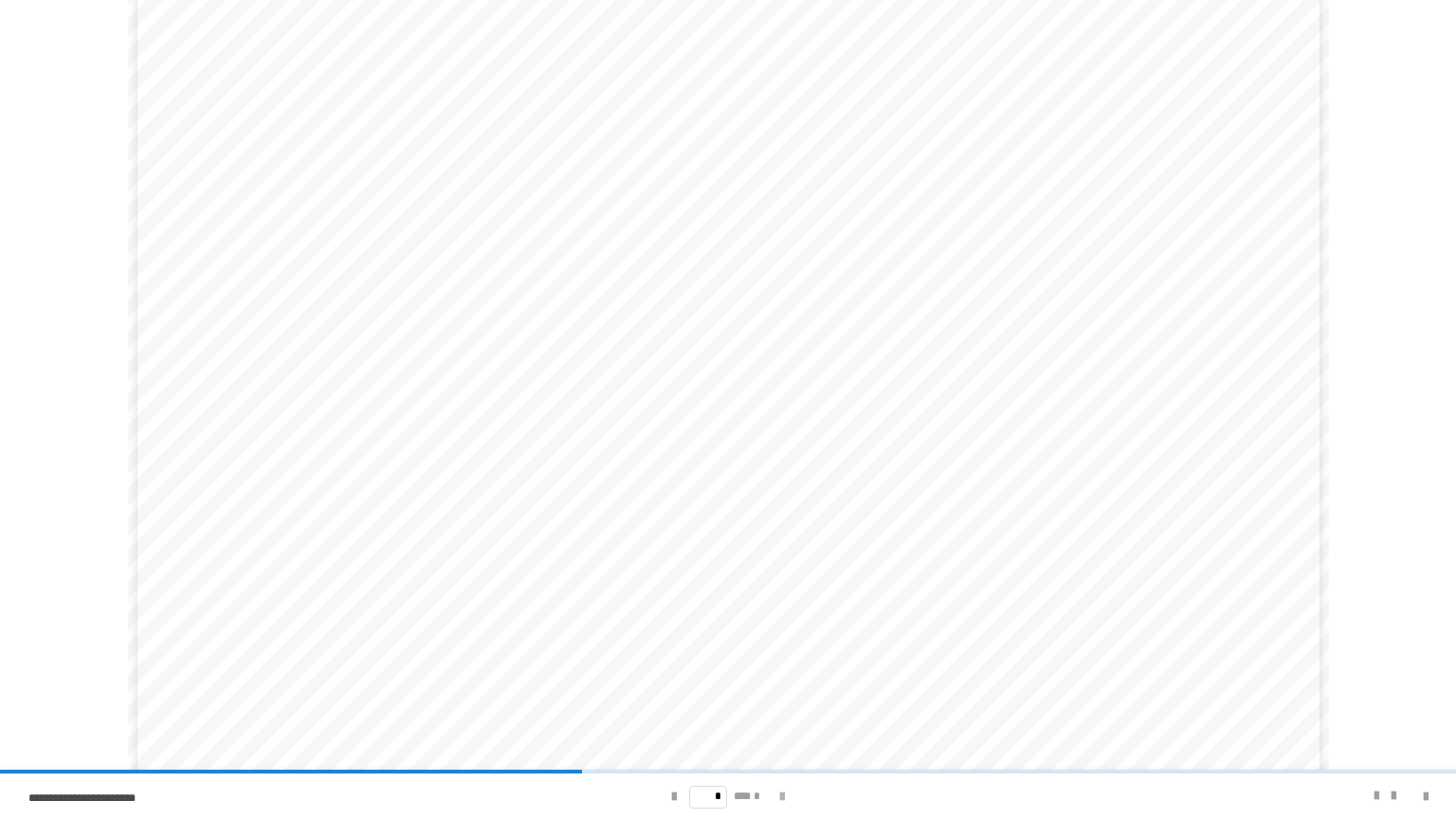 click at bounding box center (782, 797) 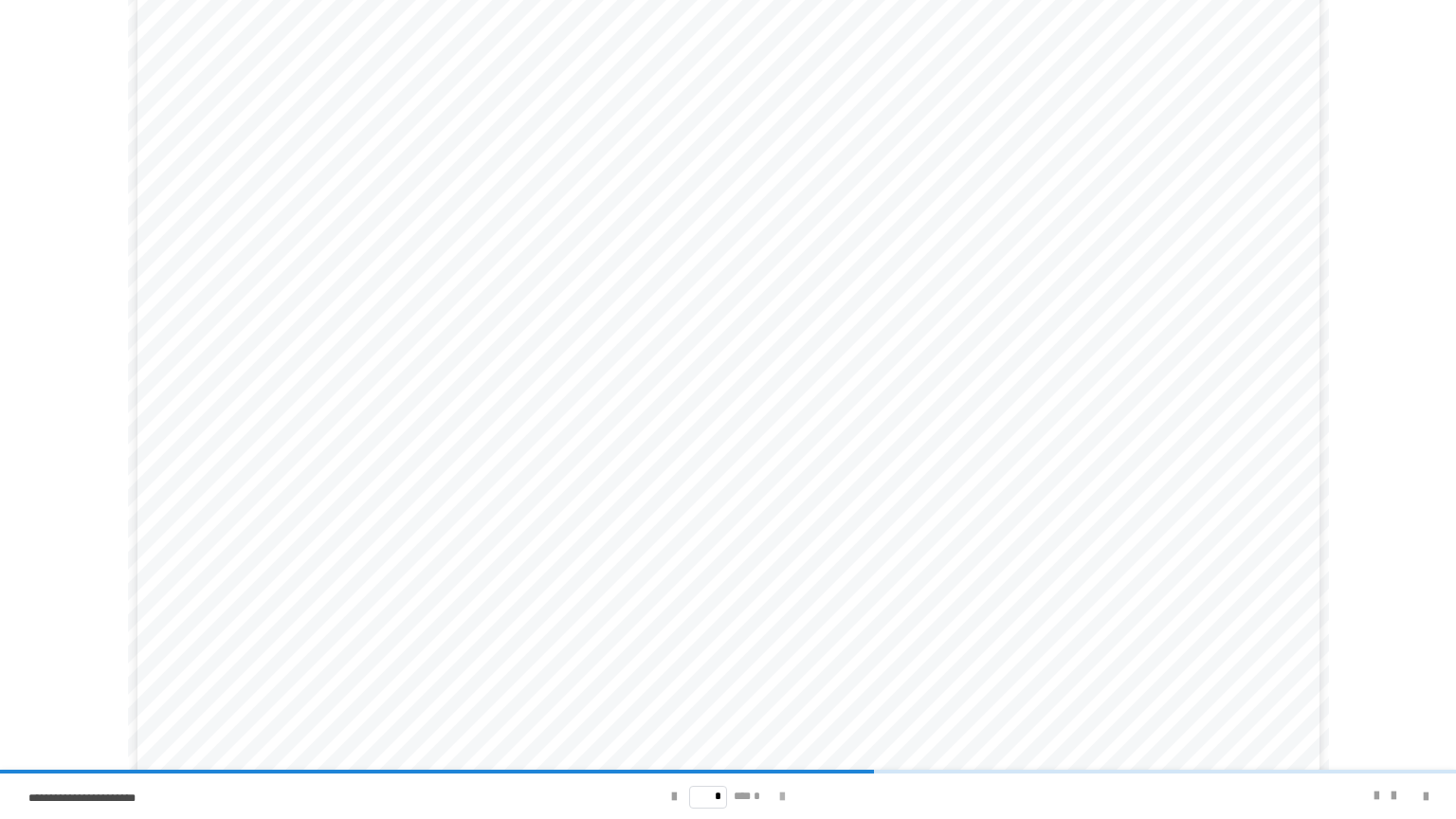 scroll, scrollTop: 55, scrollLeft: 0, axis: vertical 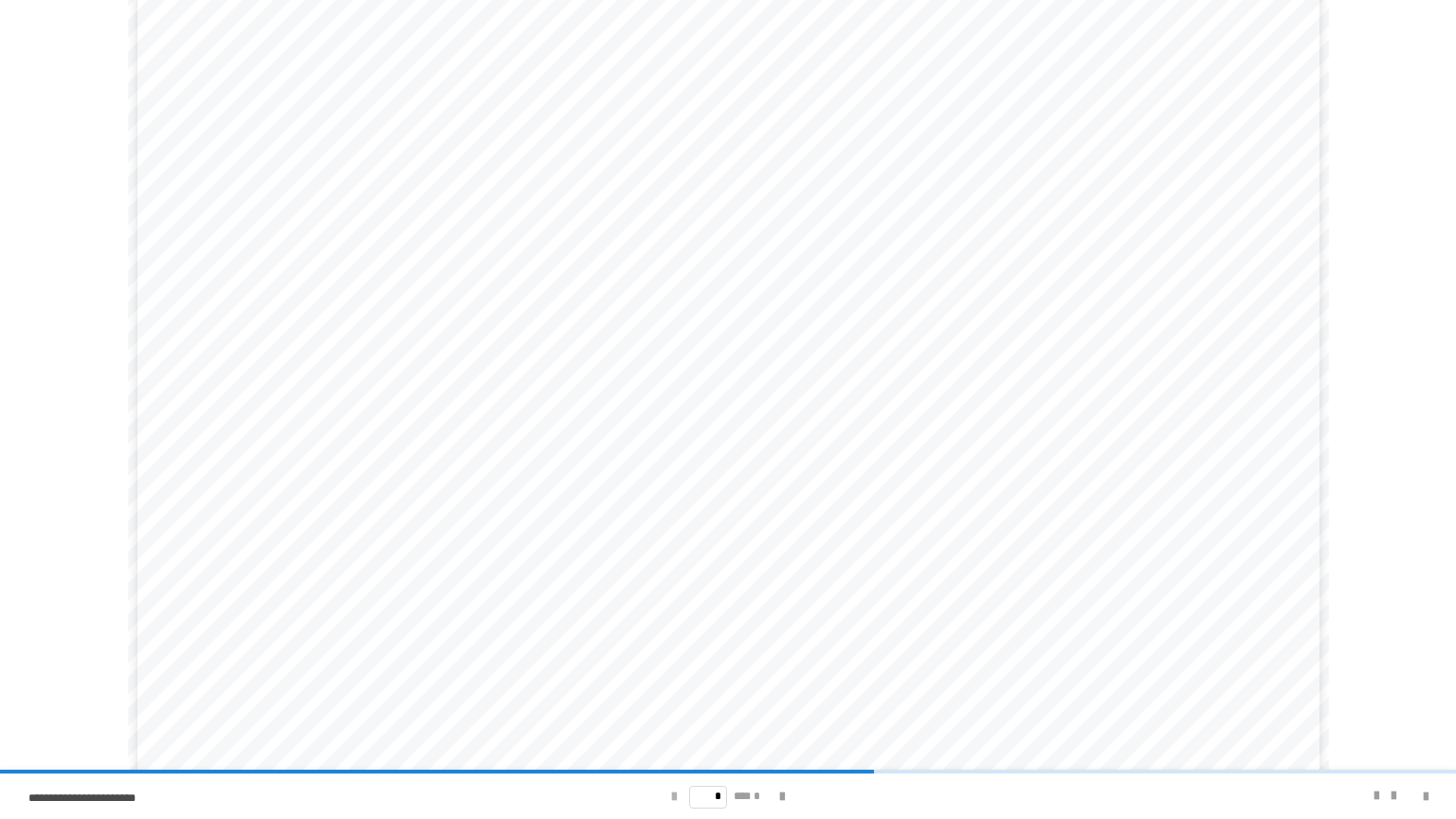 click at bounding box center (674, 797) 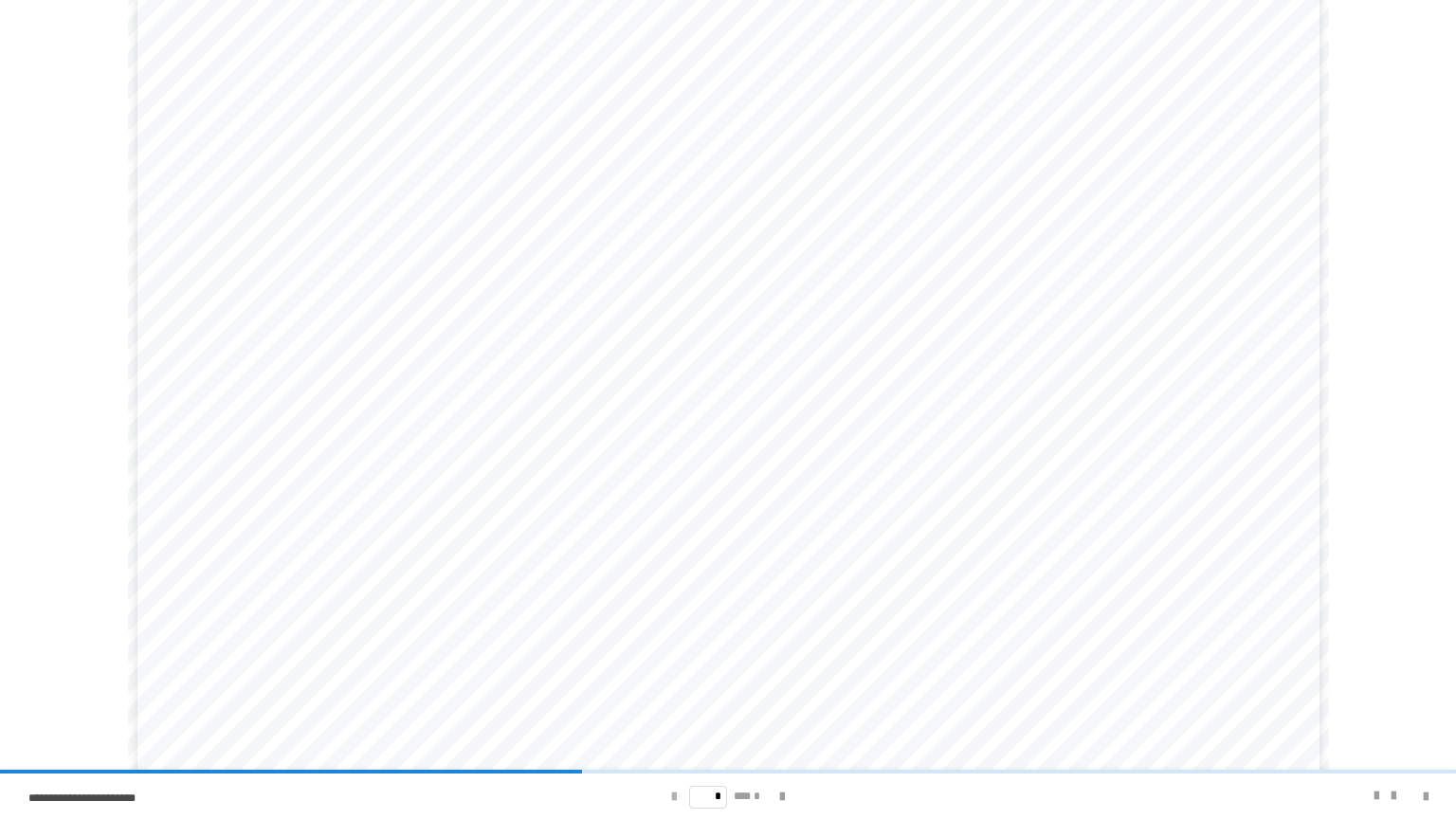 scroll, scrollTop: 57, scrollLeft: 0, axis: vertical 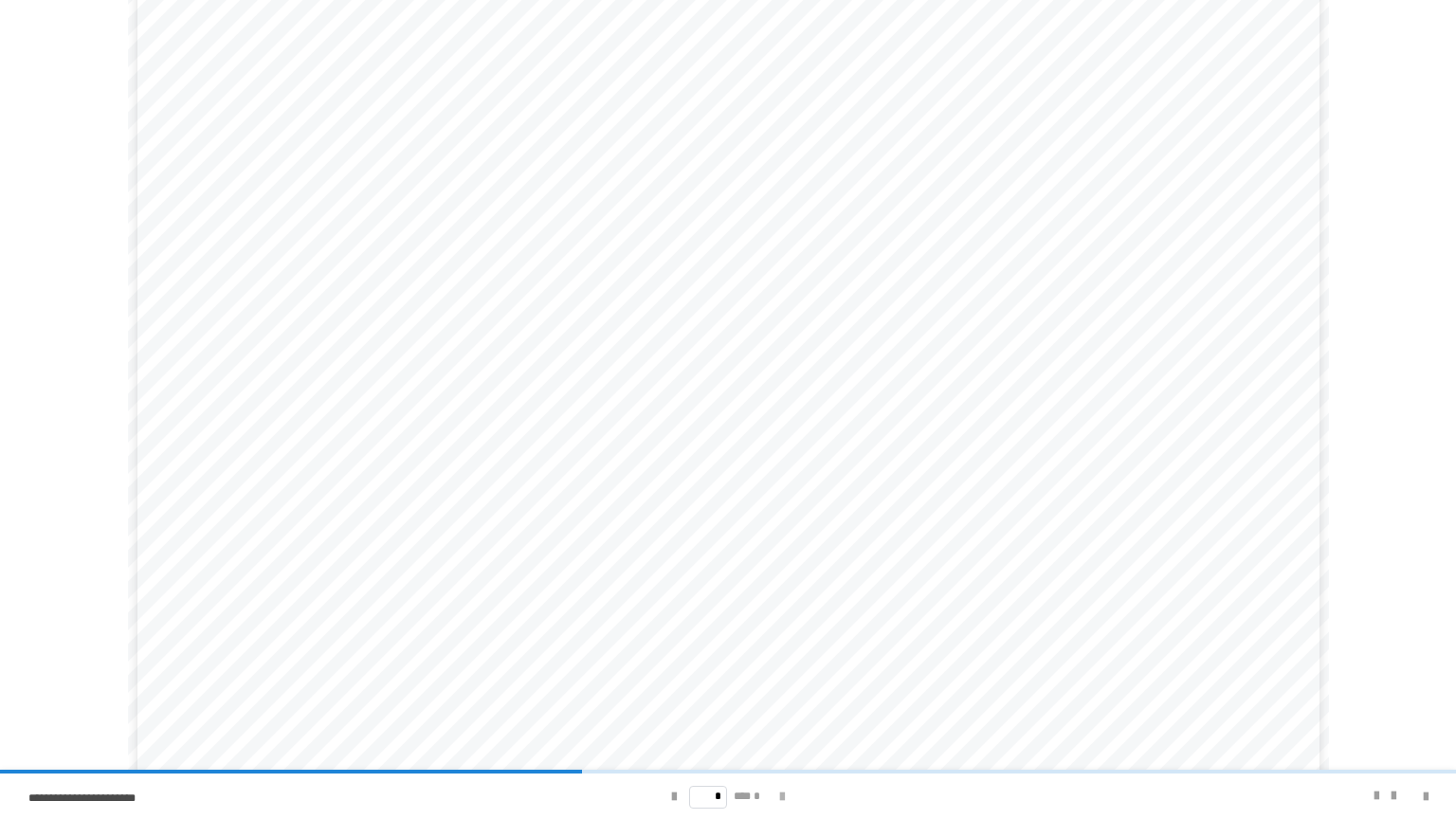 click at bounding box center [782, 797] 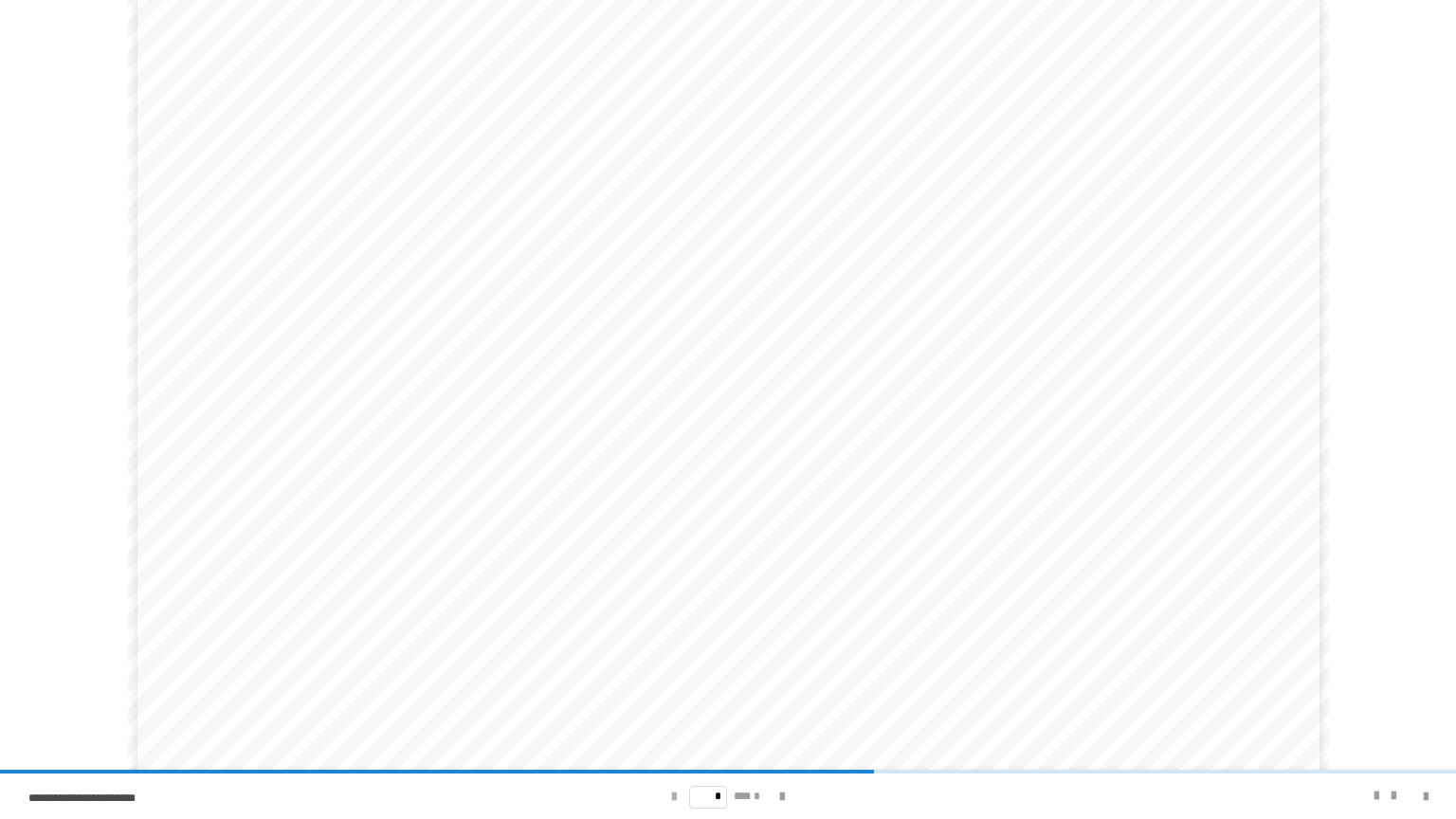click at bounding box center [674, 797] 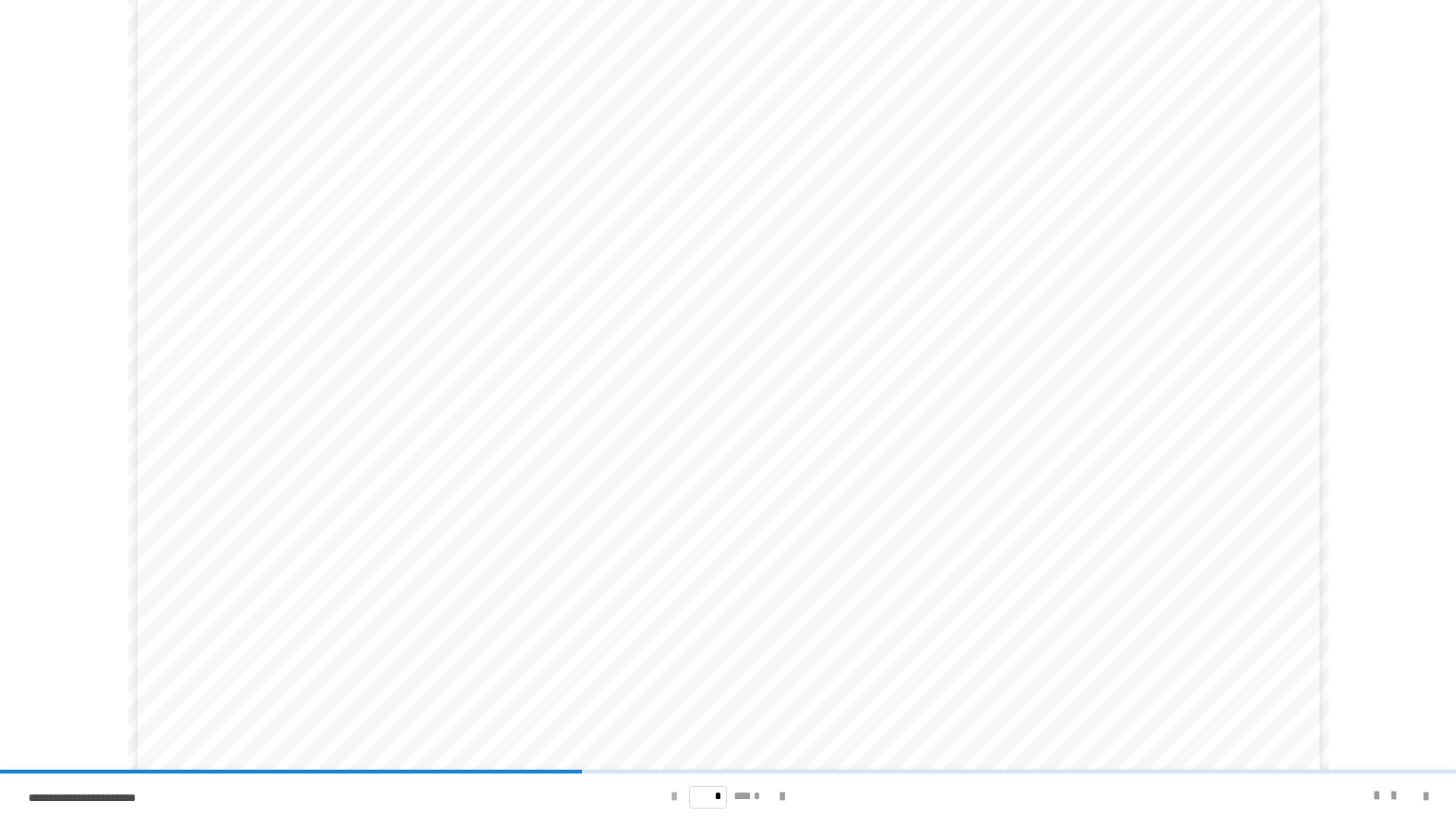 scroll, scrollTop: 57, scrollLeft: 0, axis: vertical 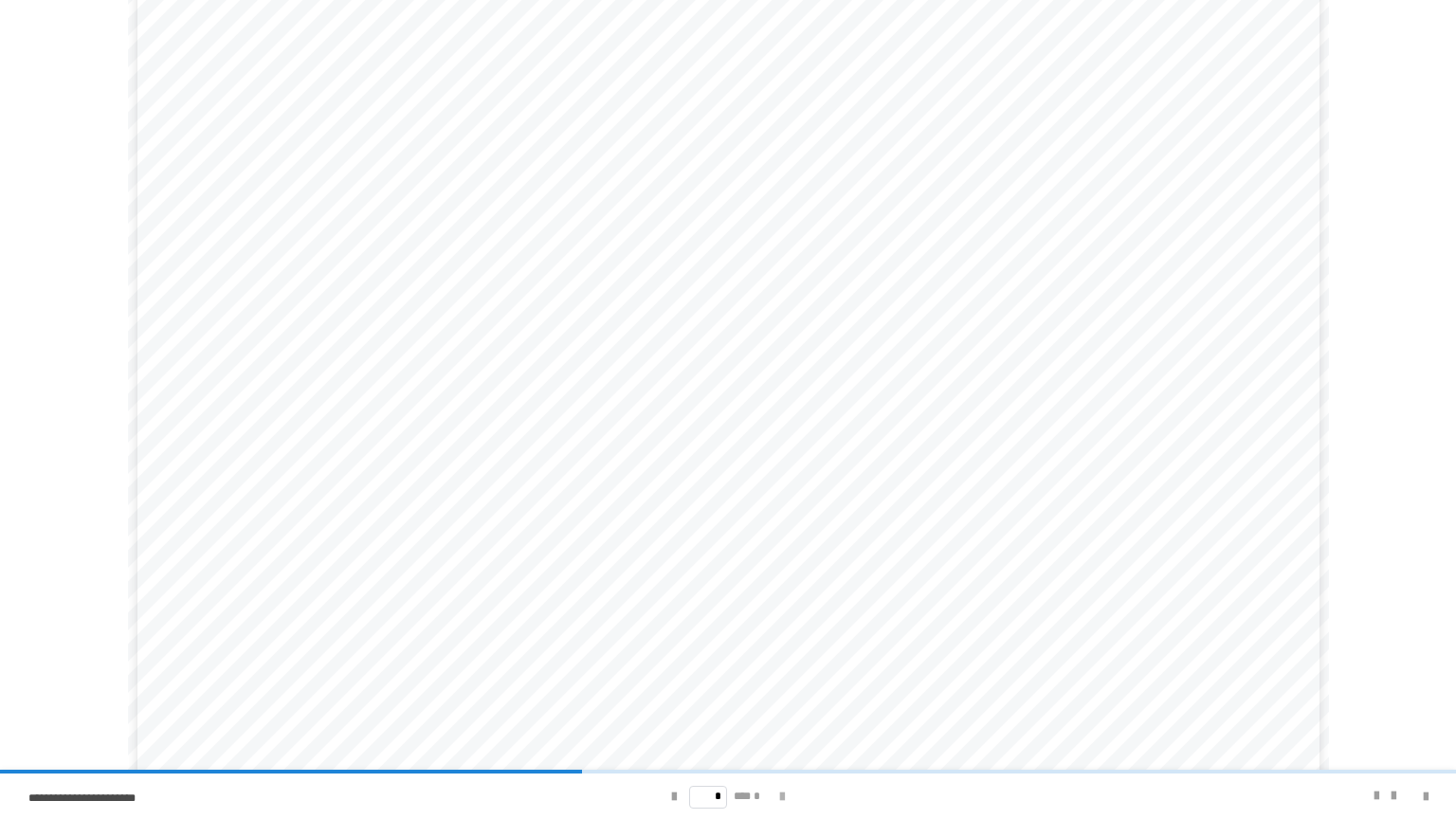 click at bounding box center (782, 797) 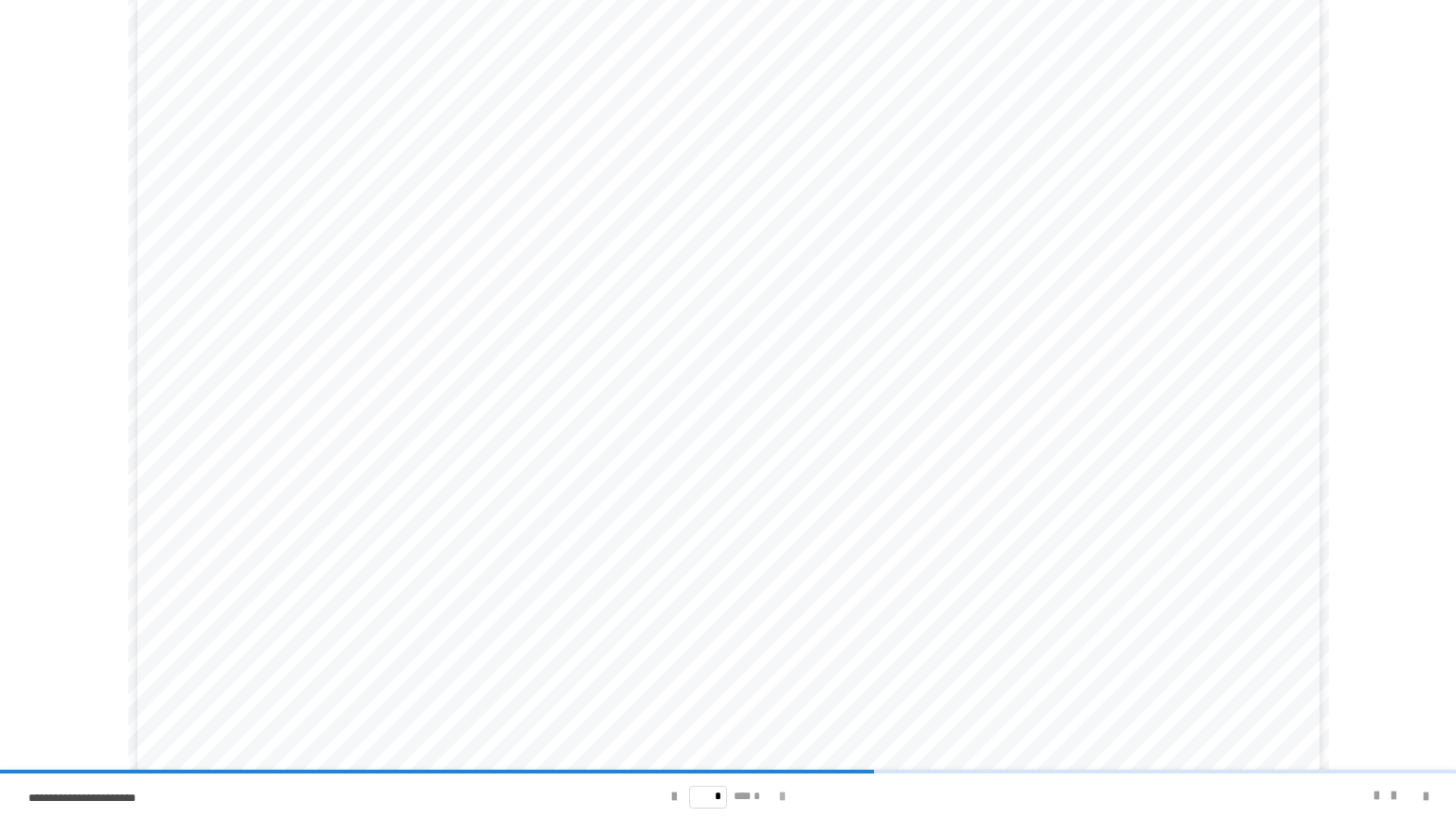 scroll, scrollTop: 55, scrollLeft: 0, axis: vertical 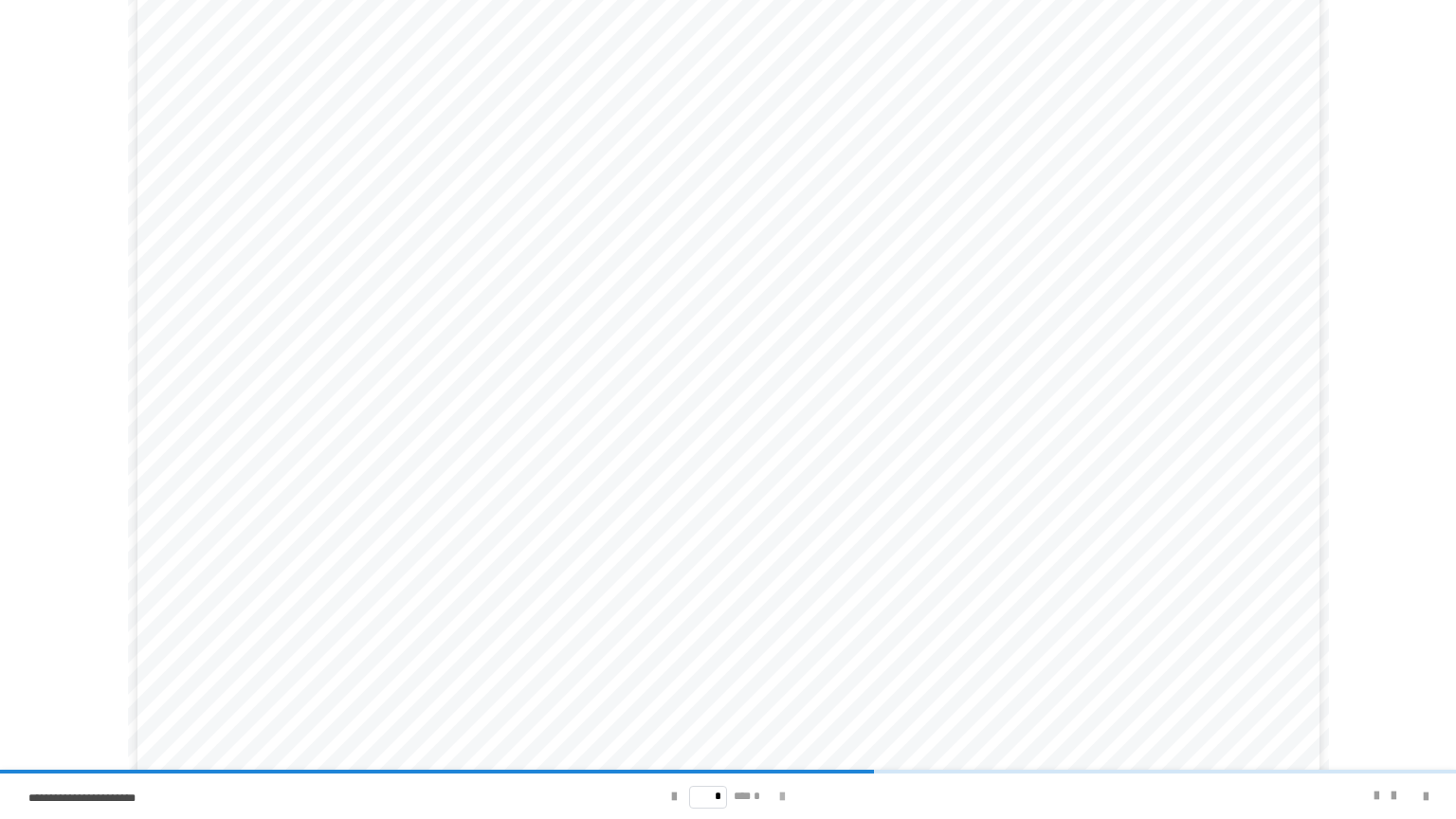 click at bounding box center (782, 797) 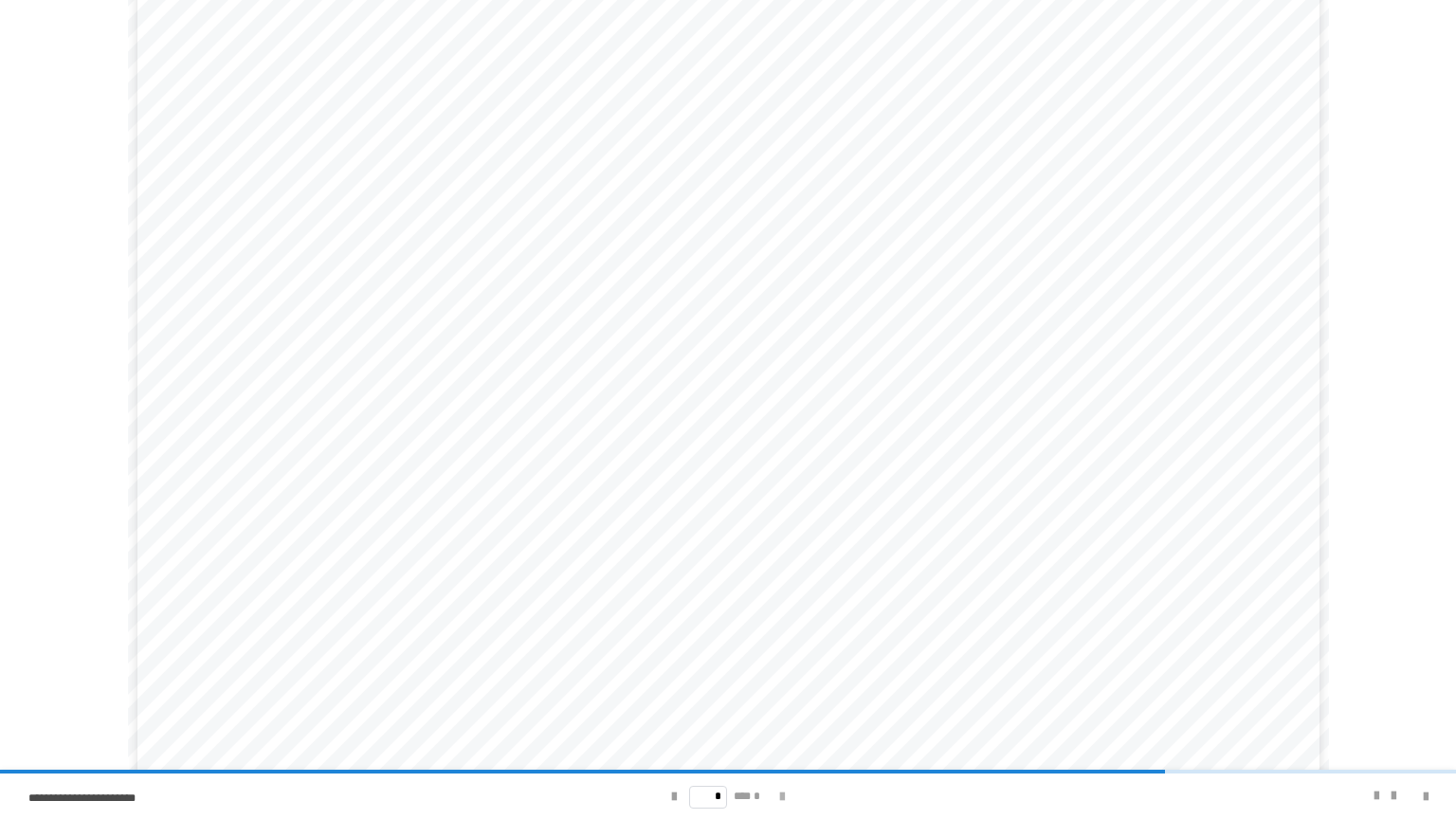 scroll, scrollTop: 0, scrollLeft: 0, axis: both 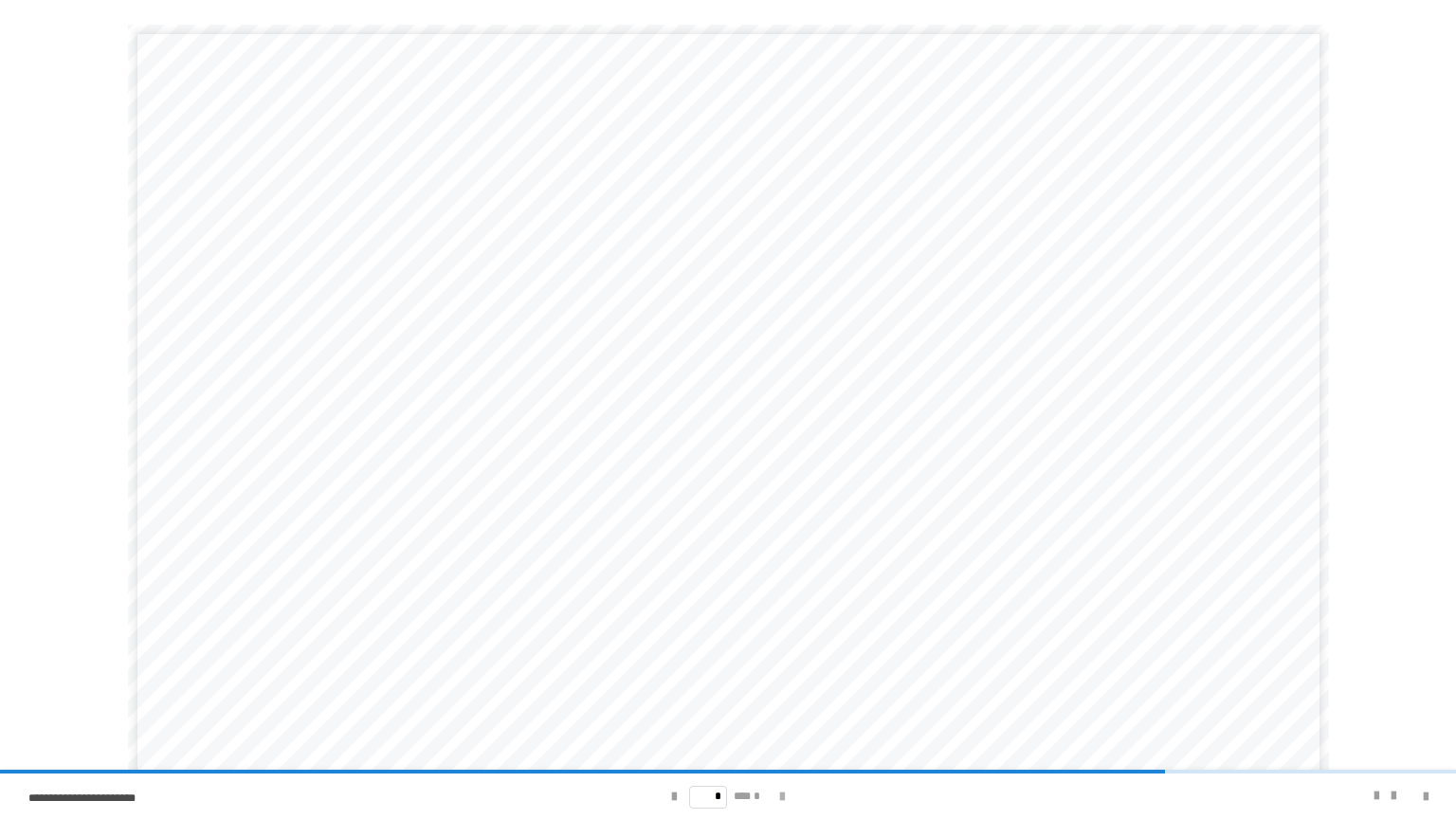click at bounding box center [782, 797] 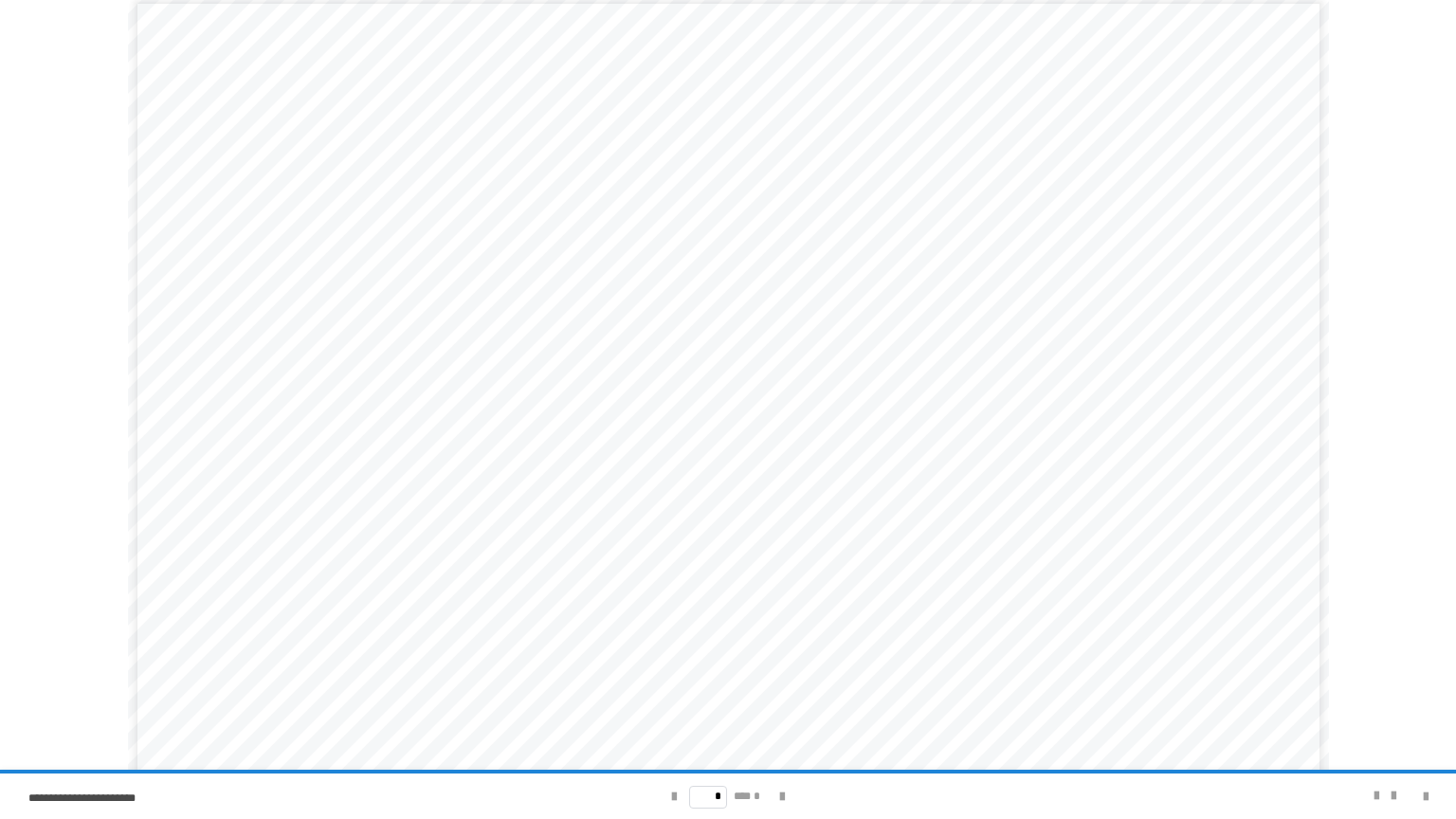 scroll, scrollTop: 57, scrollLeft: 0, axis: vertical 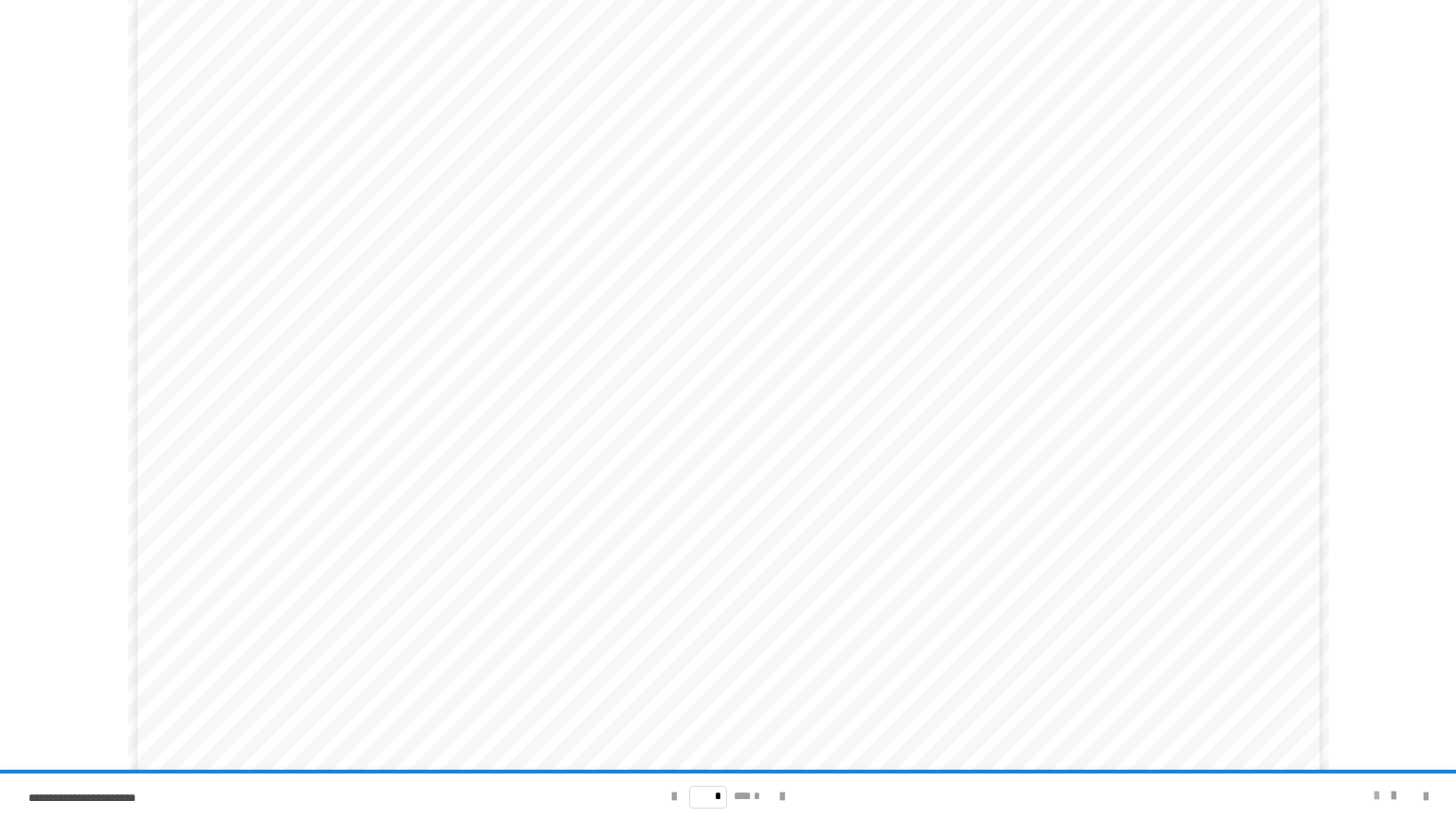 click at bounding box center [1376, 796] 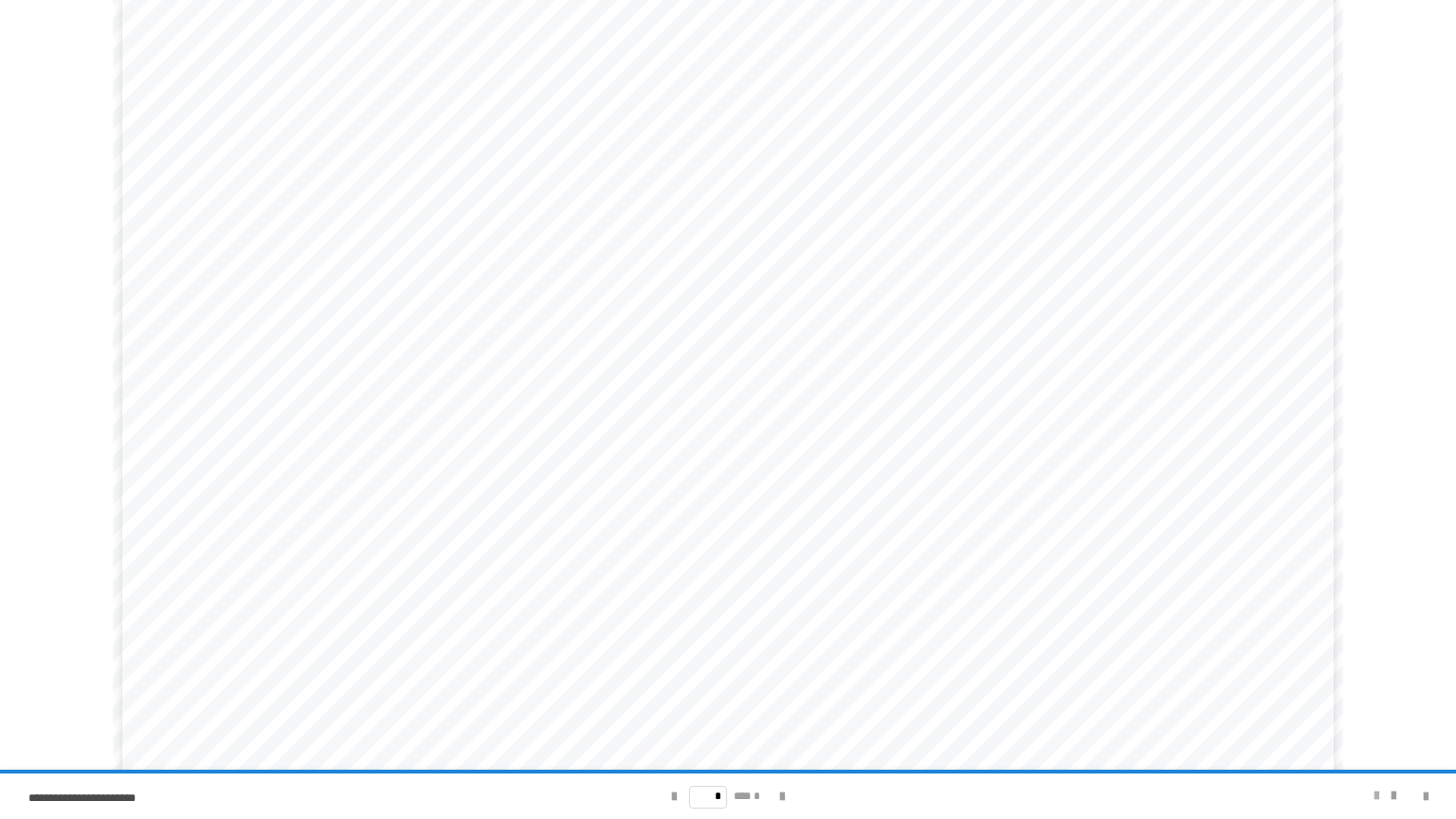 click at bounding box center (1376, 796) 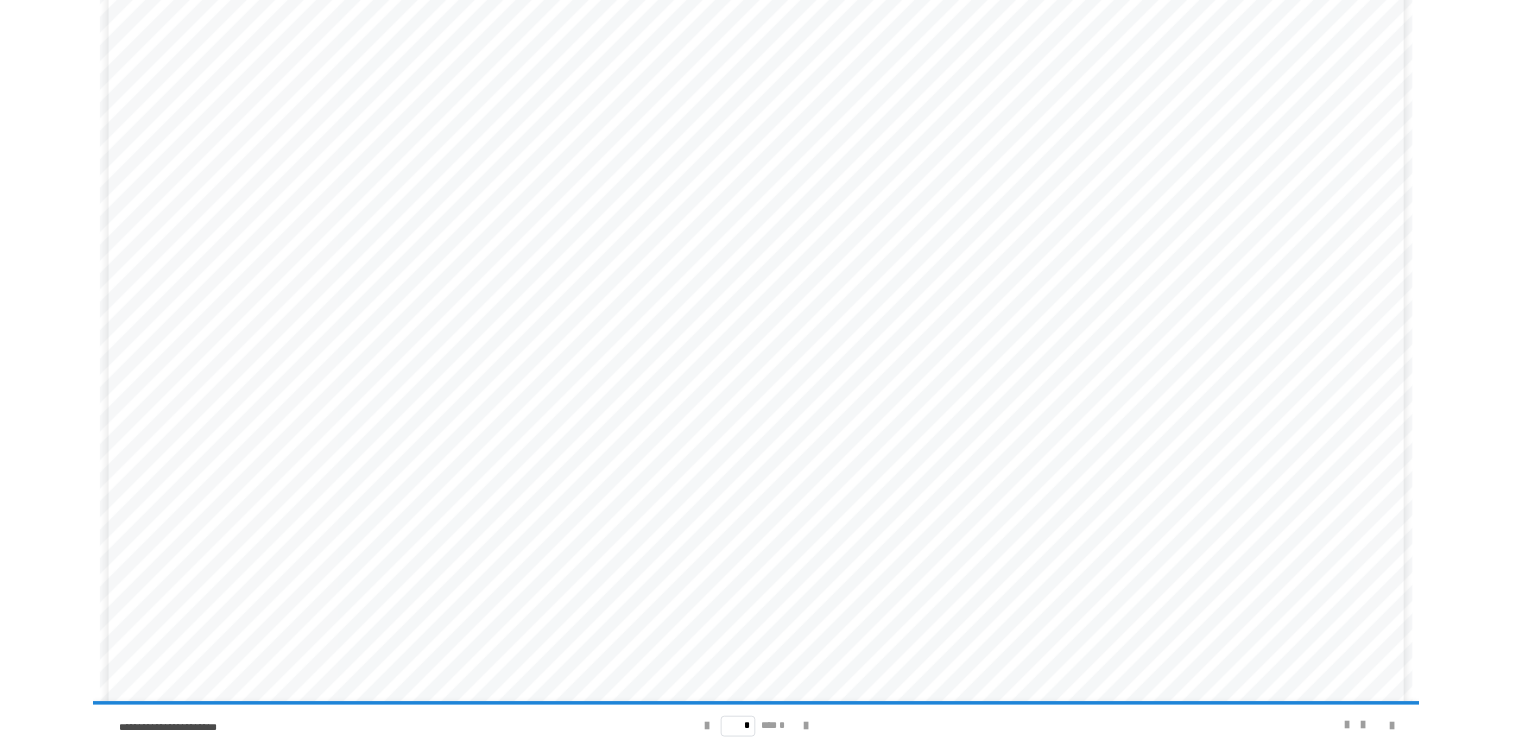 scroll, scrollTop: 240, scrollLeft: 0, axis: vertical 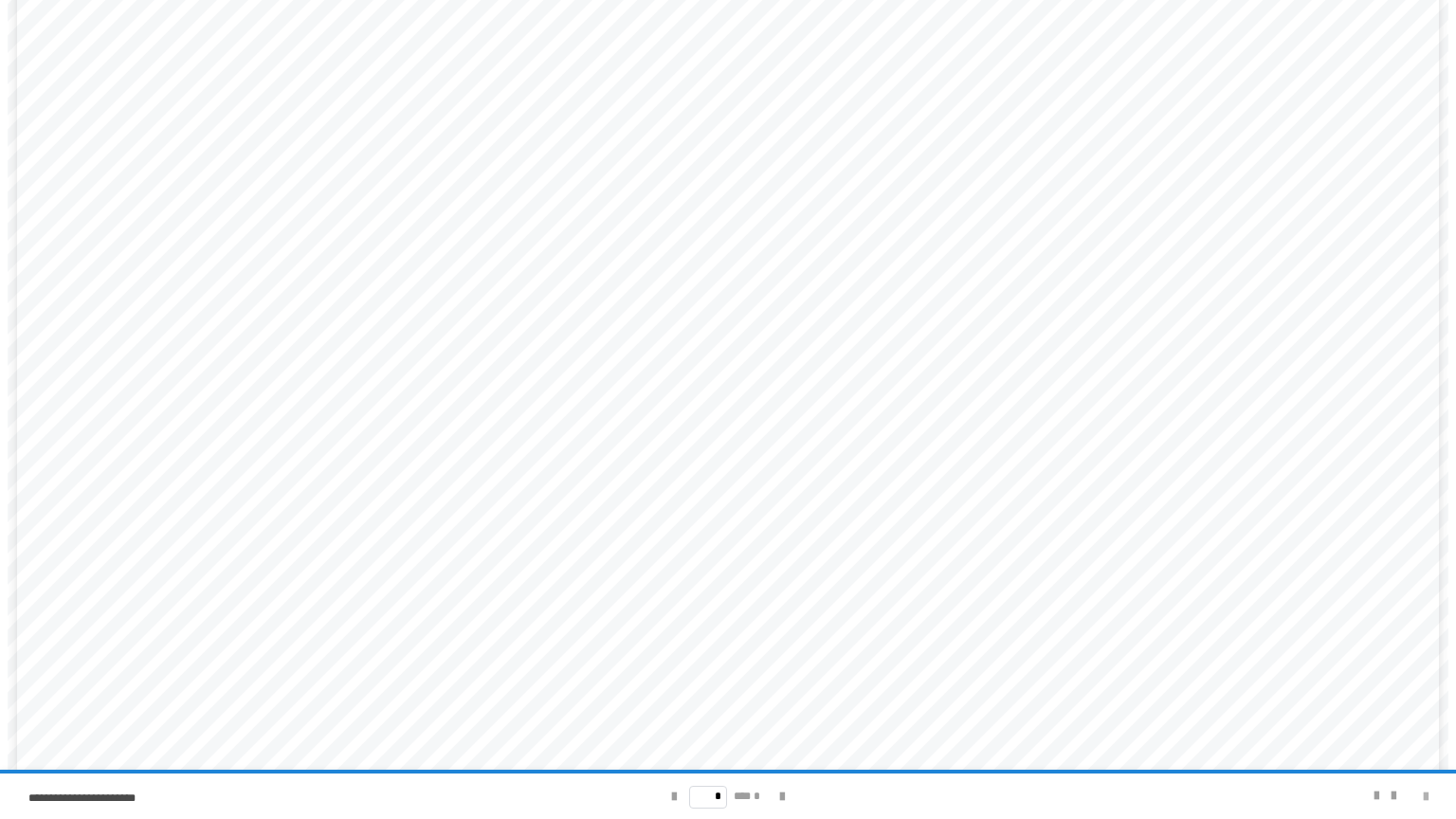click at bounding box center (1426, 797) 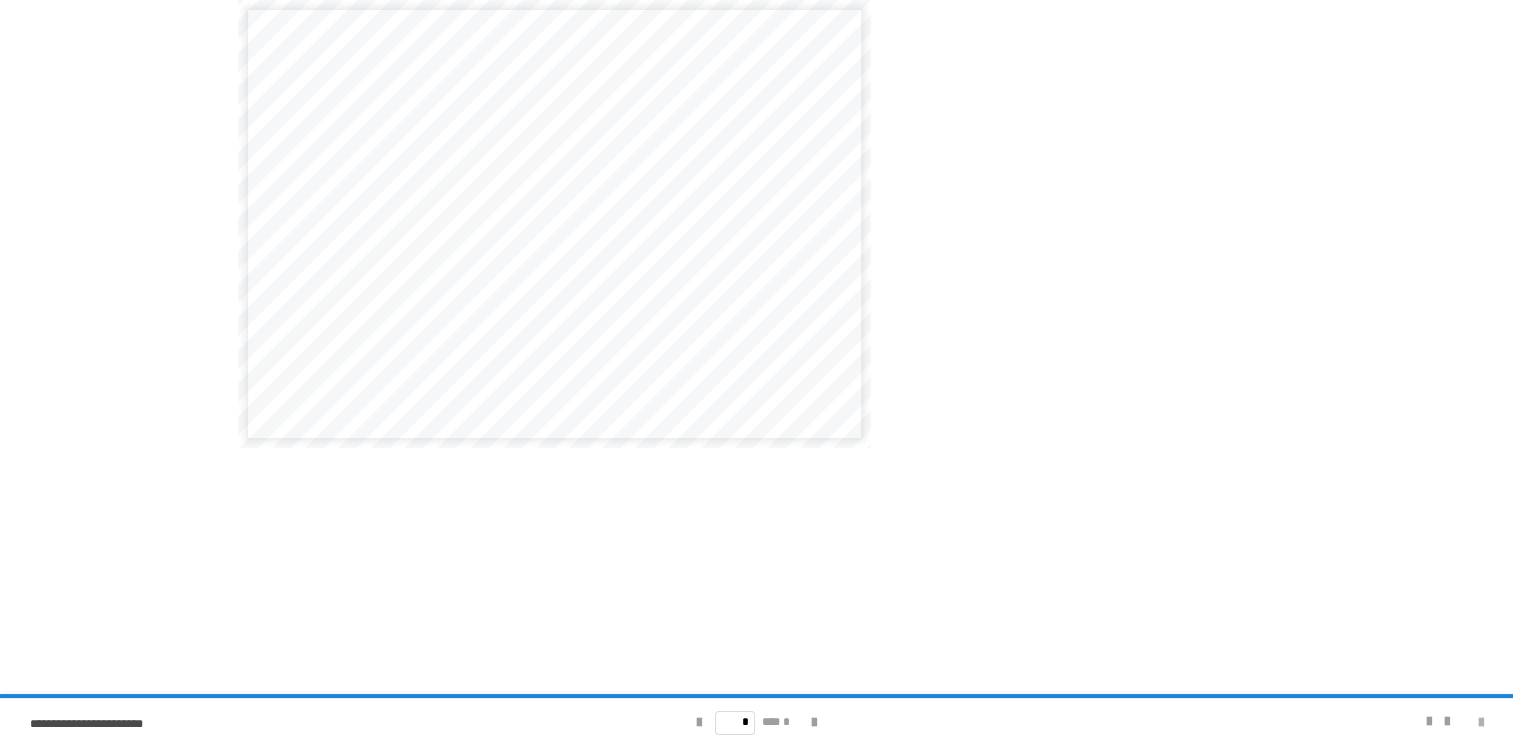 scroll, scrollTop: 0, scrollLeft: 0, axis: both 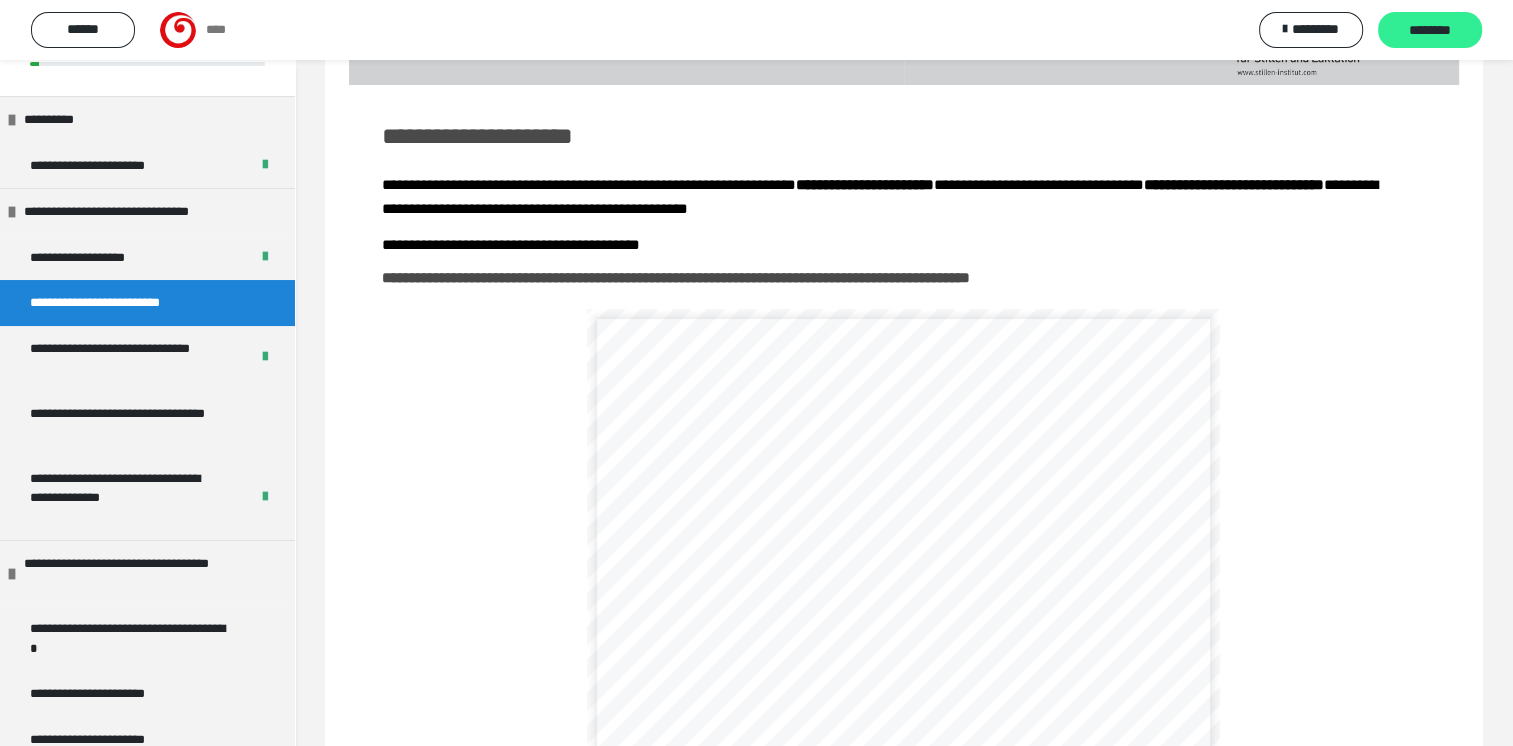 click on "********" at bounding box center (1430, 31) 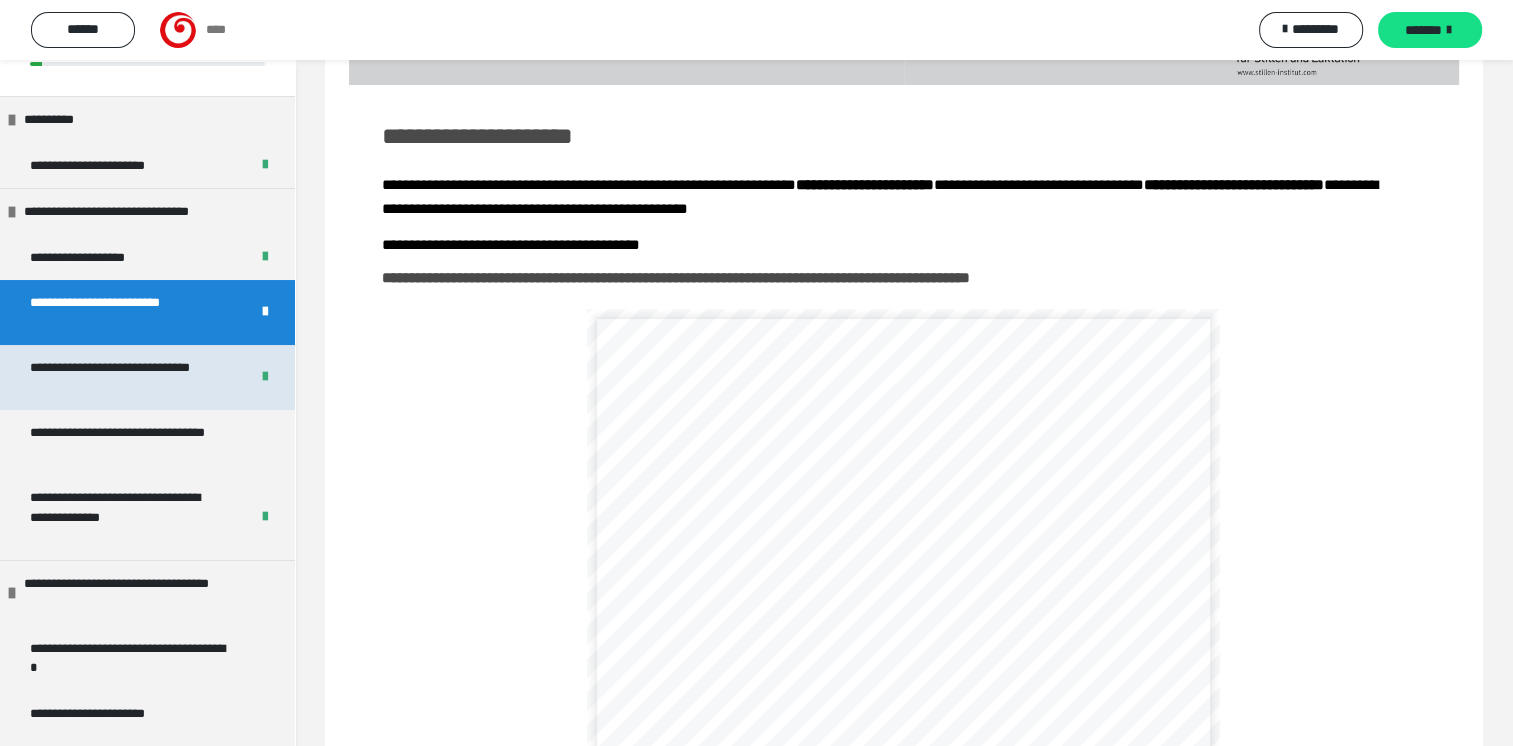 click on "**********" at bounding box center [124, 377] 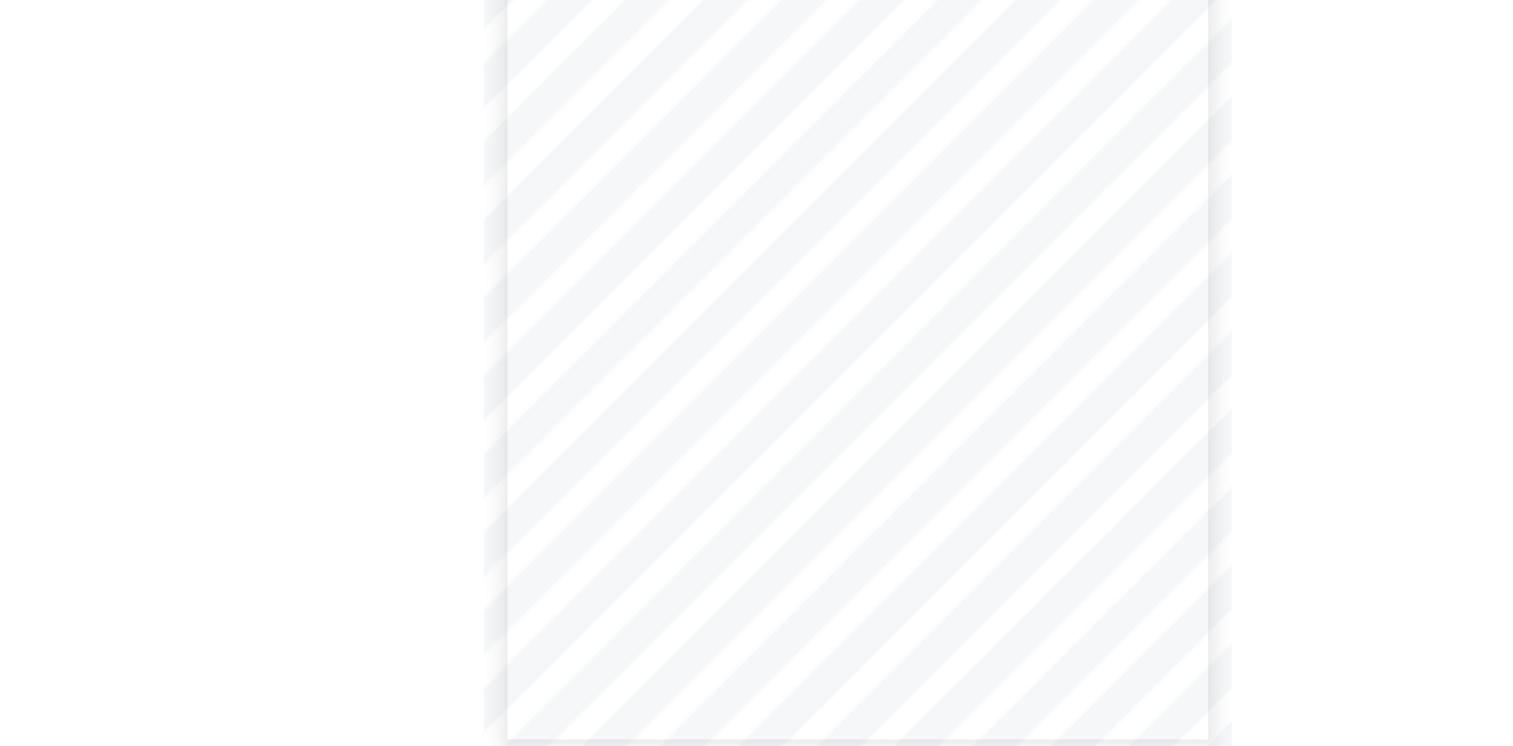 scroll, scrollTop: 151, scrollLeft: 0, axis: vertical 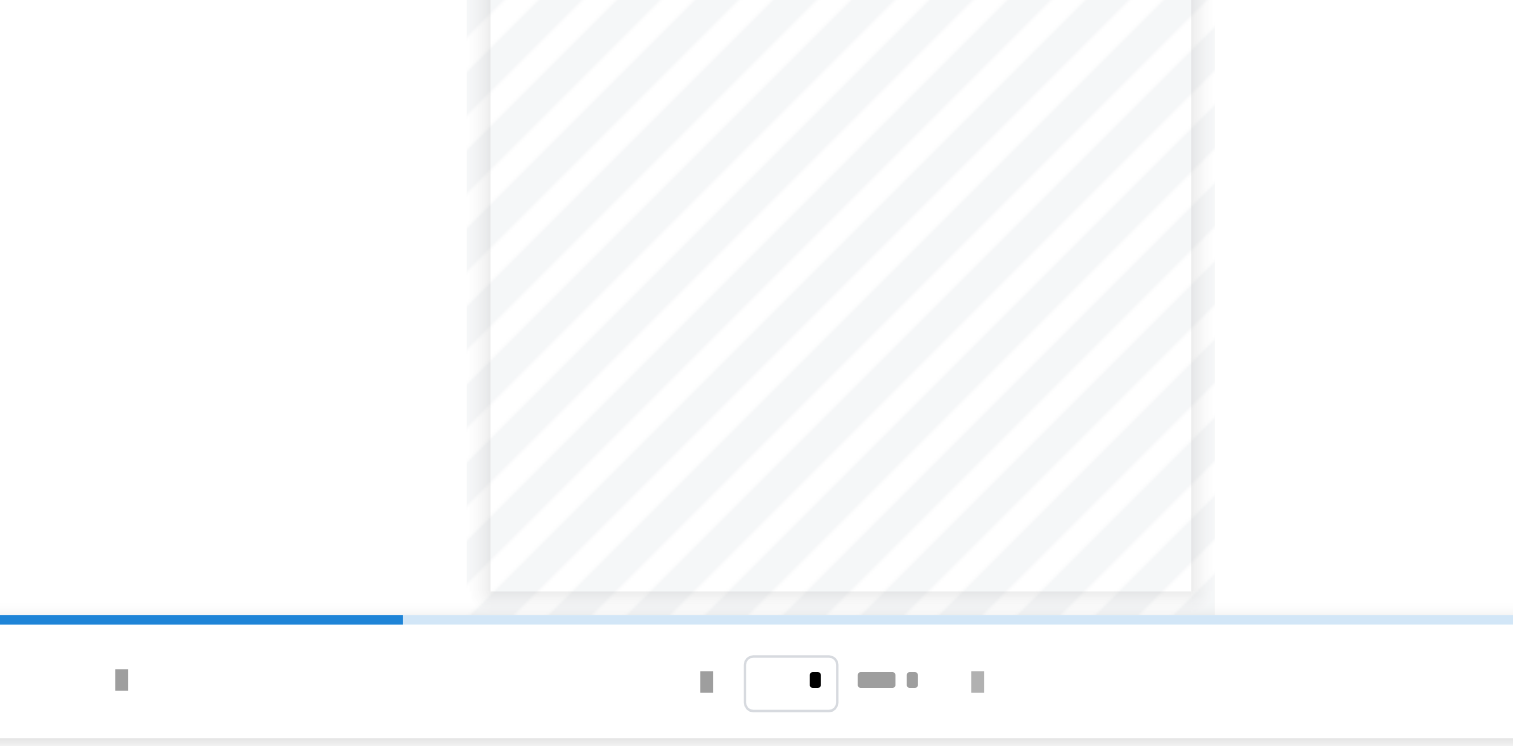click at bounding box center [961, 701] 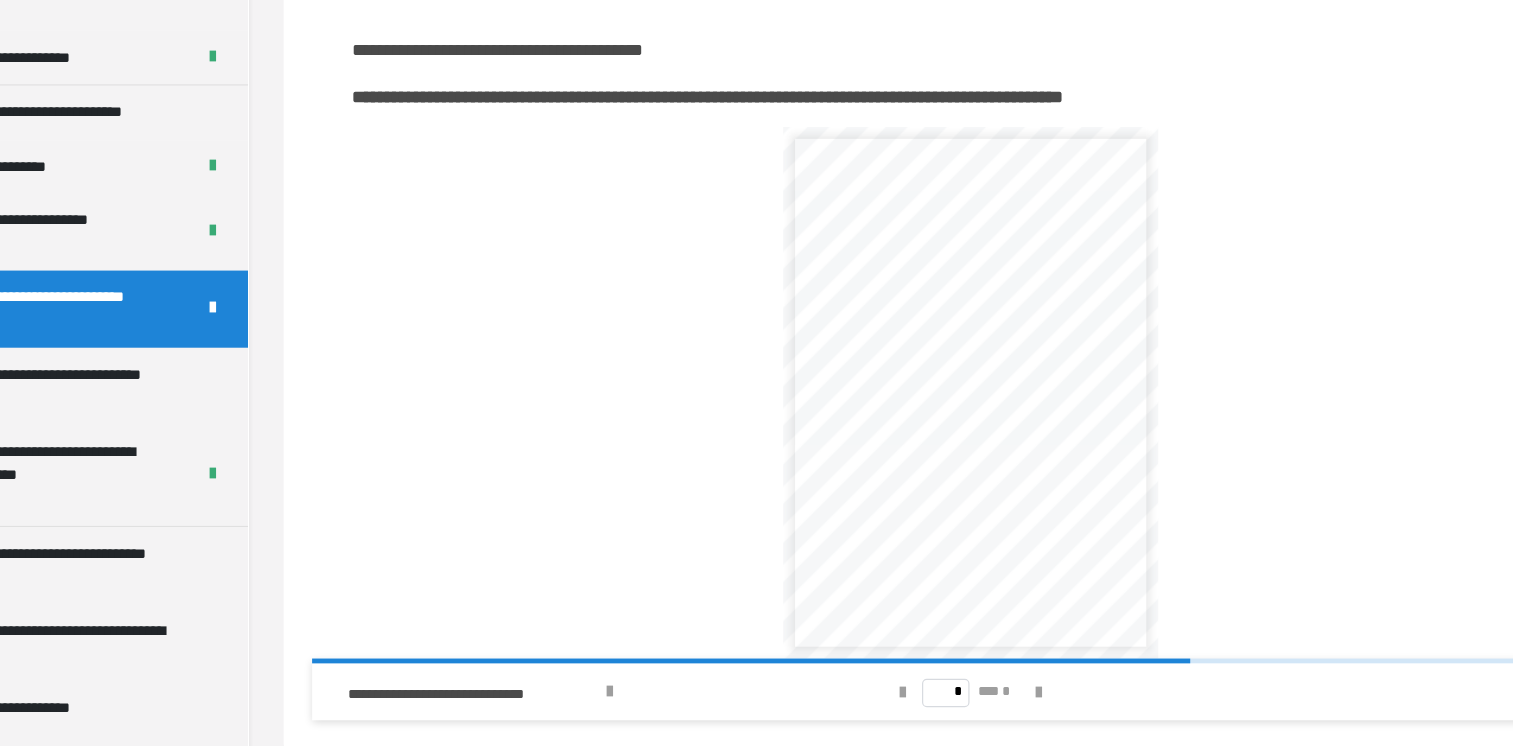 scroll, scrollTop: 150, scrollLeft: 0, axis: vertical 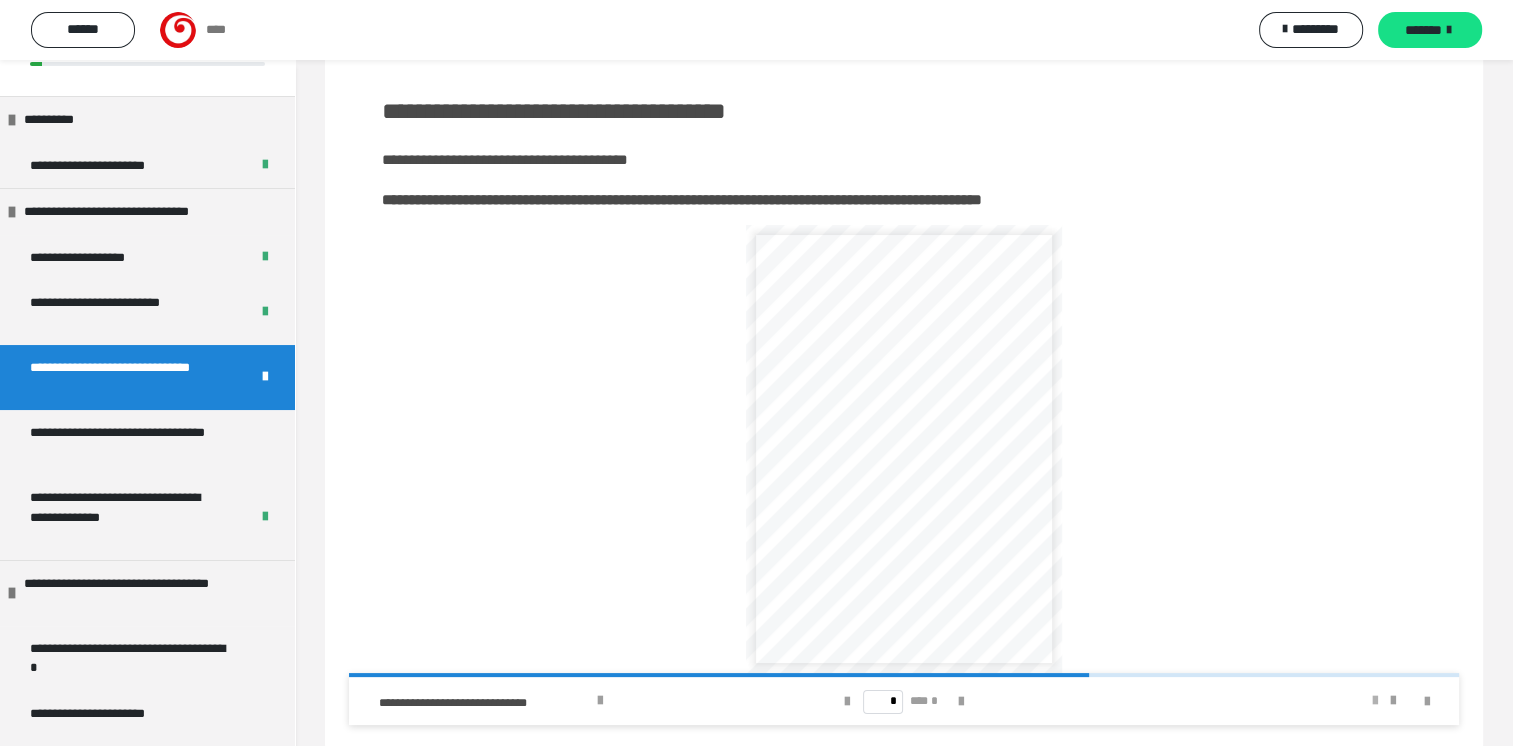click at bounding box center (1375, 701) 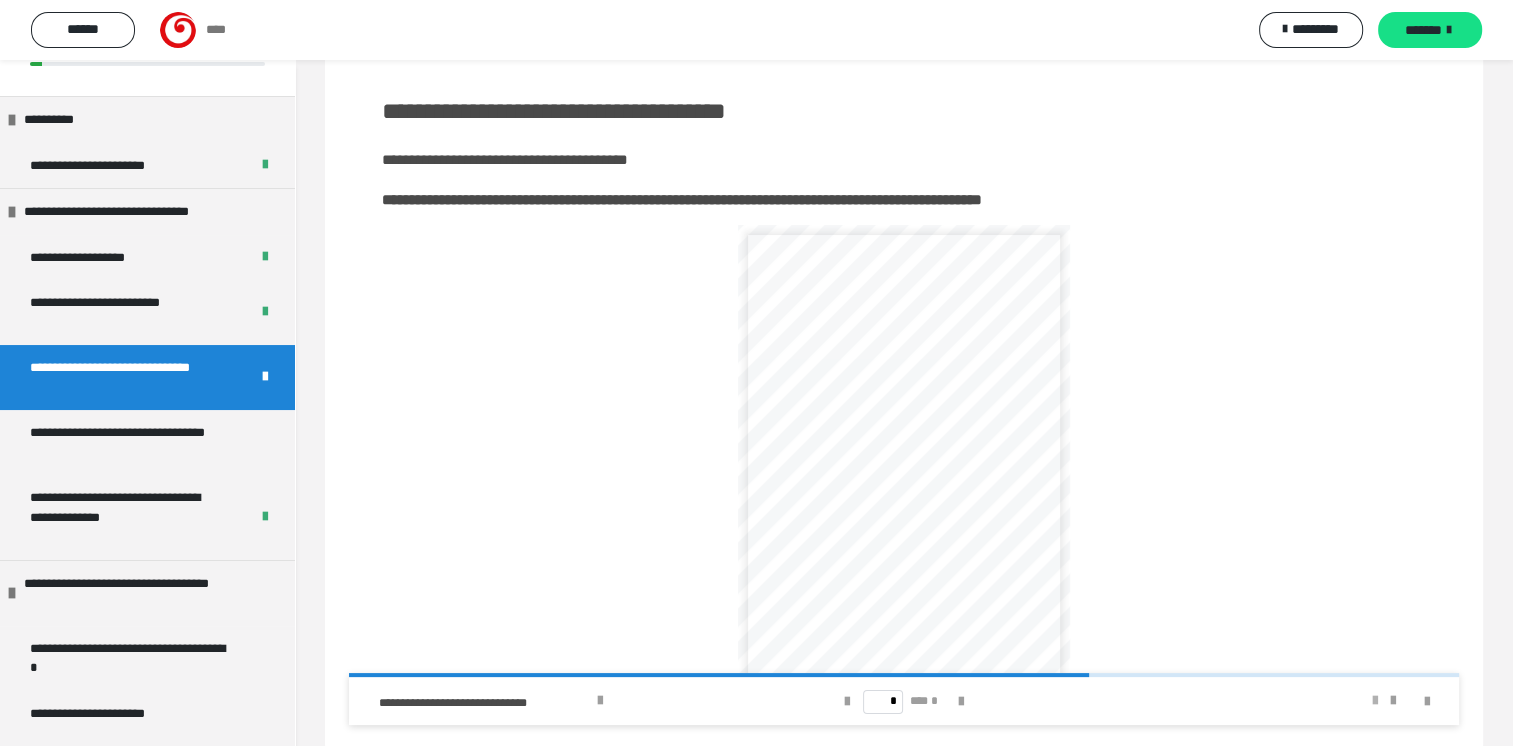 click at bounding box center (1375, 701) 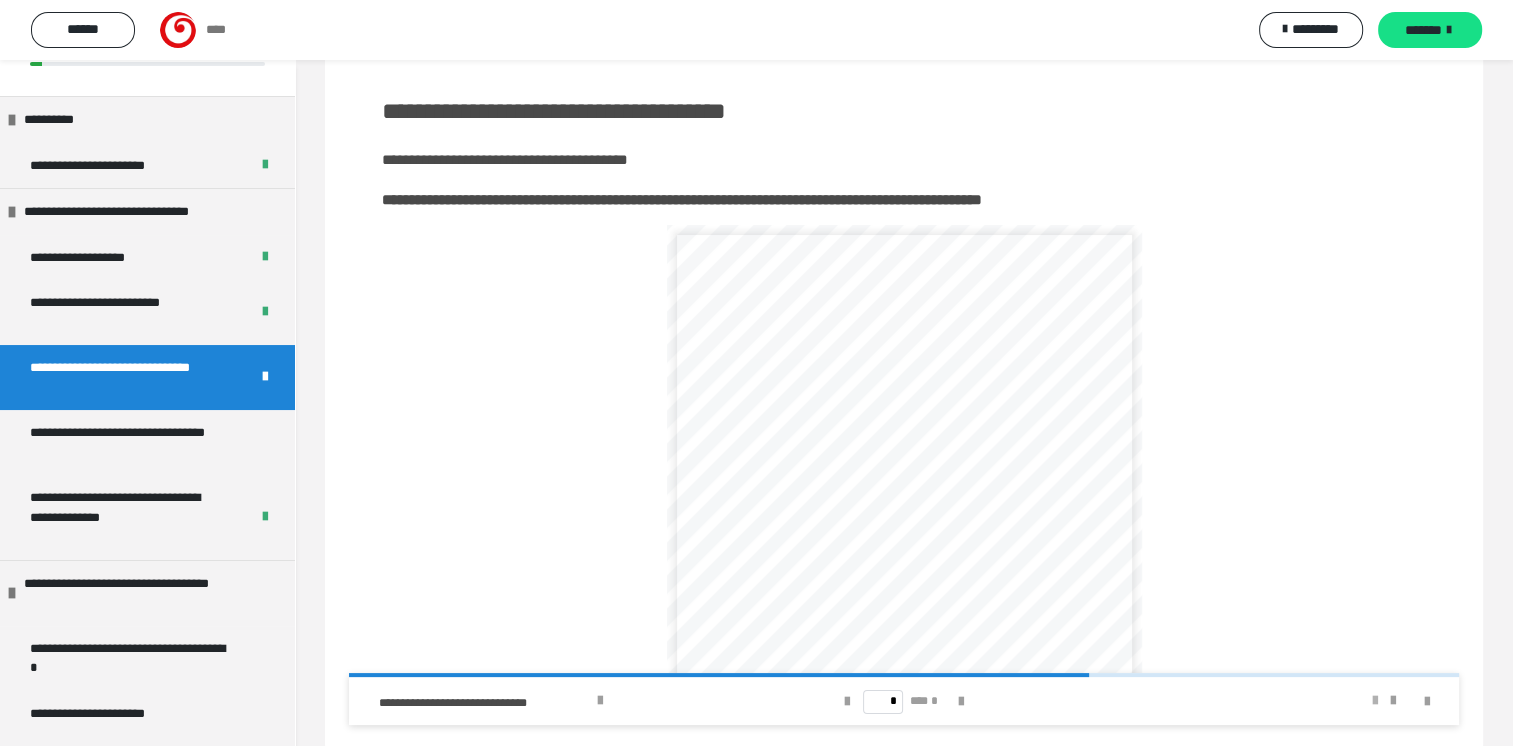 click at bounding box center [1375, 701] 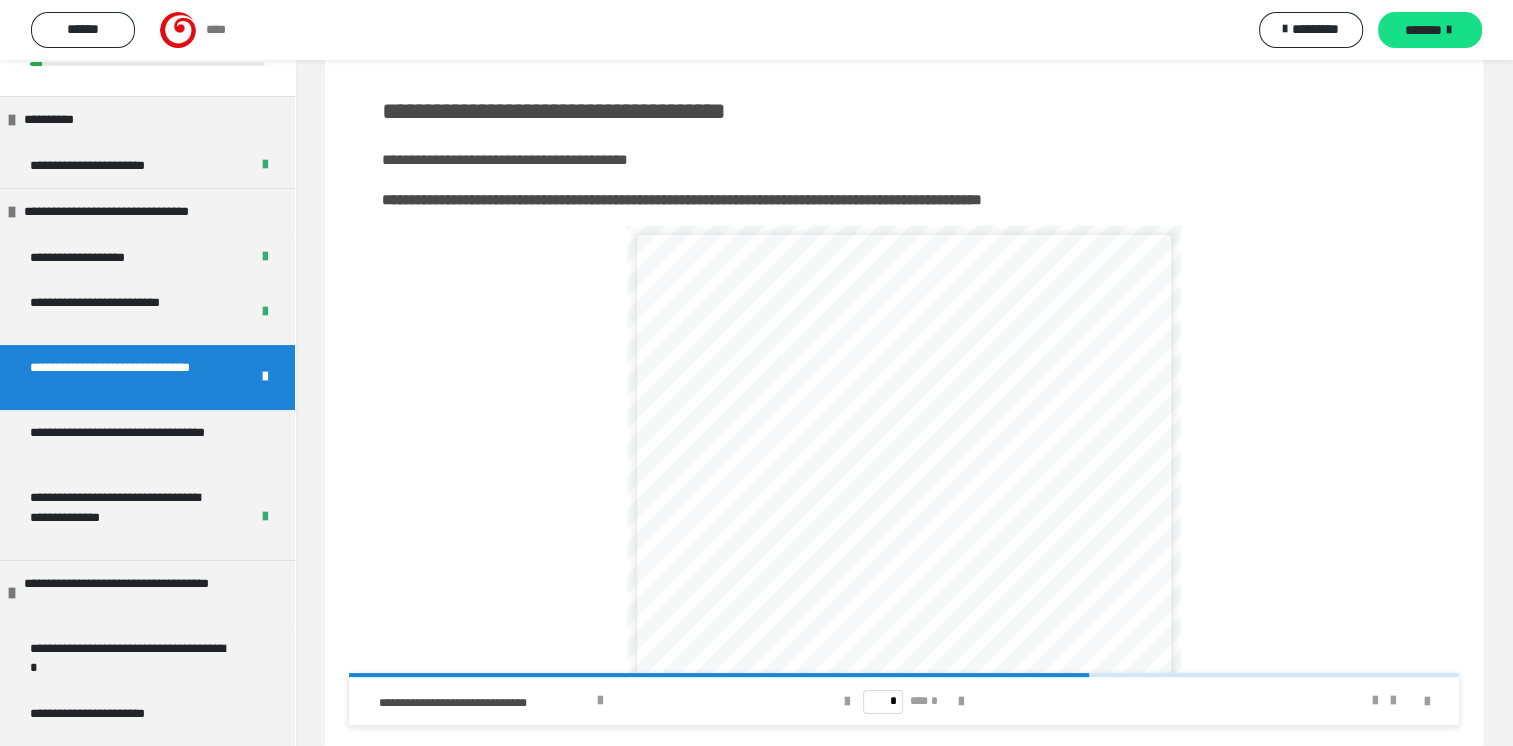 scroll, scrollTop: 336, scrollLeft: 0, axis: vertical 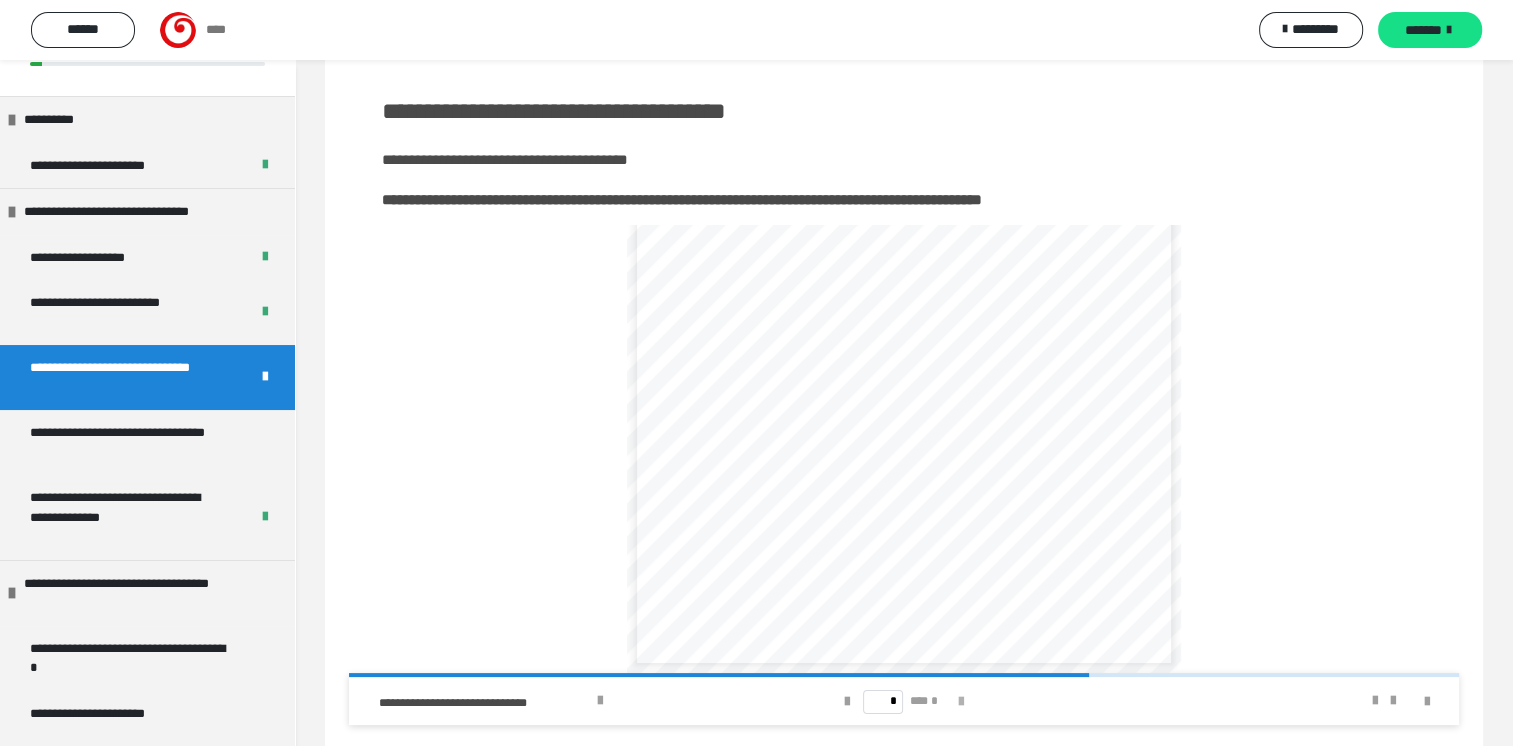 click at bounding box center [961, 702] 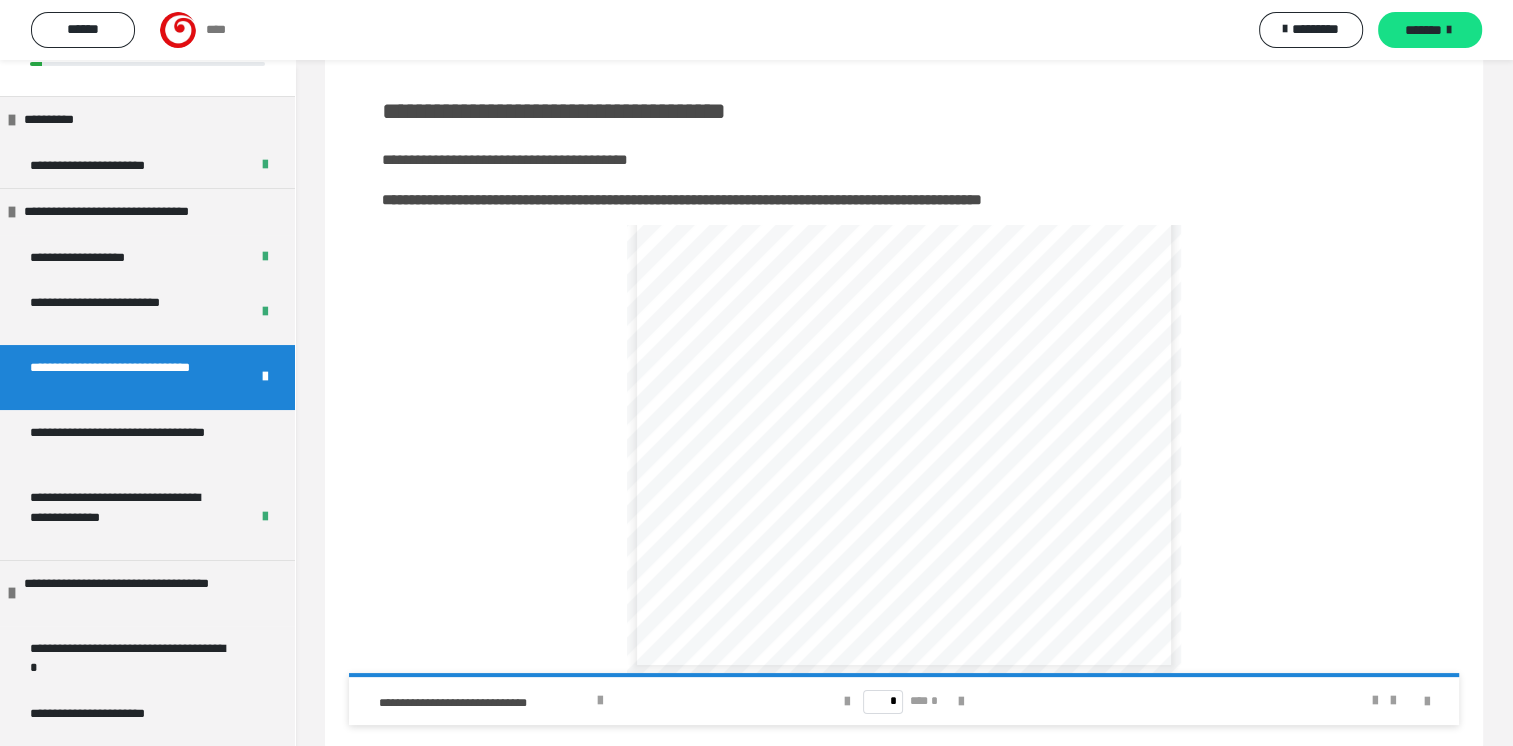 scroll, scrollTop: 336, scrollLeft: 0, axis: vertical 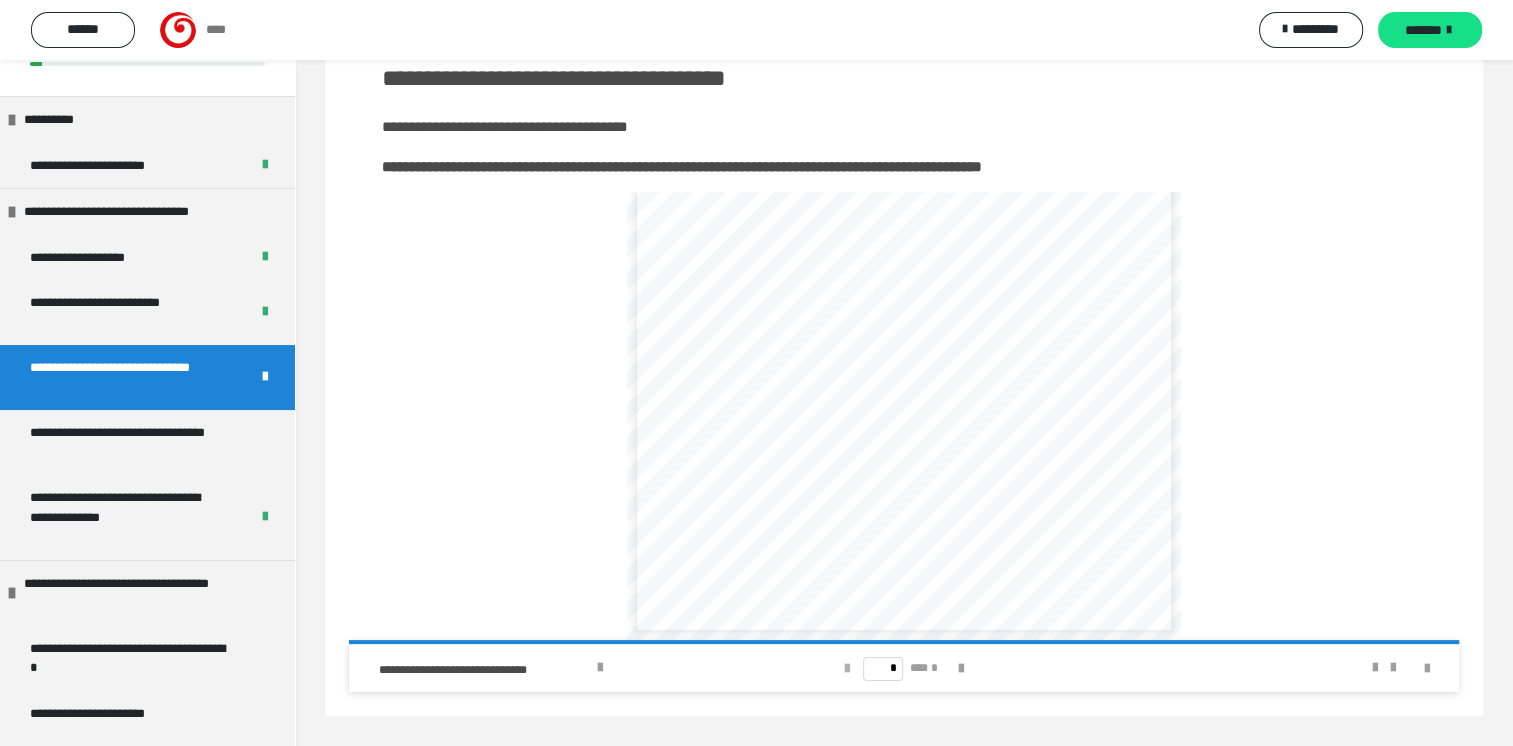 click at bounding box center [847, 669] 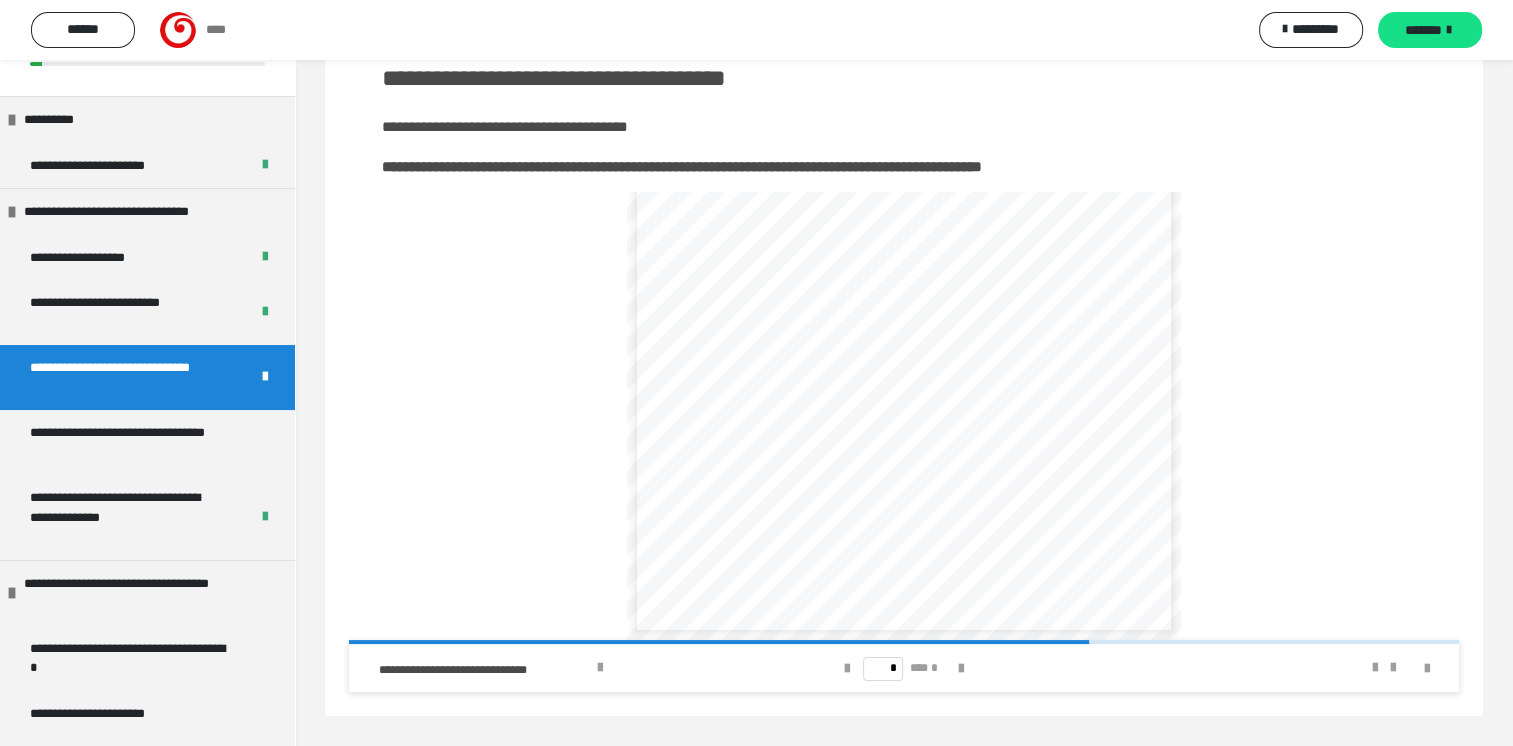 scroll, scrollTop: 183, scrollLeft: 0, axis: vertical 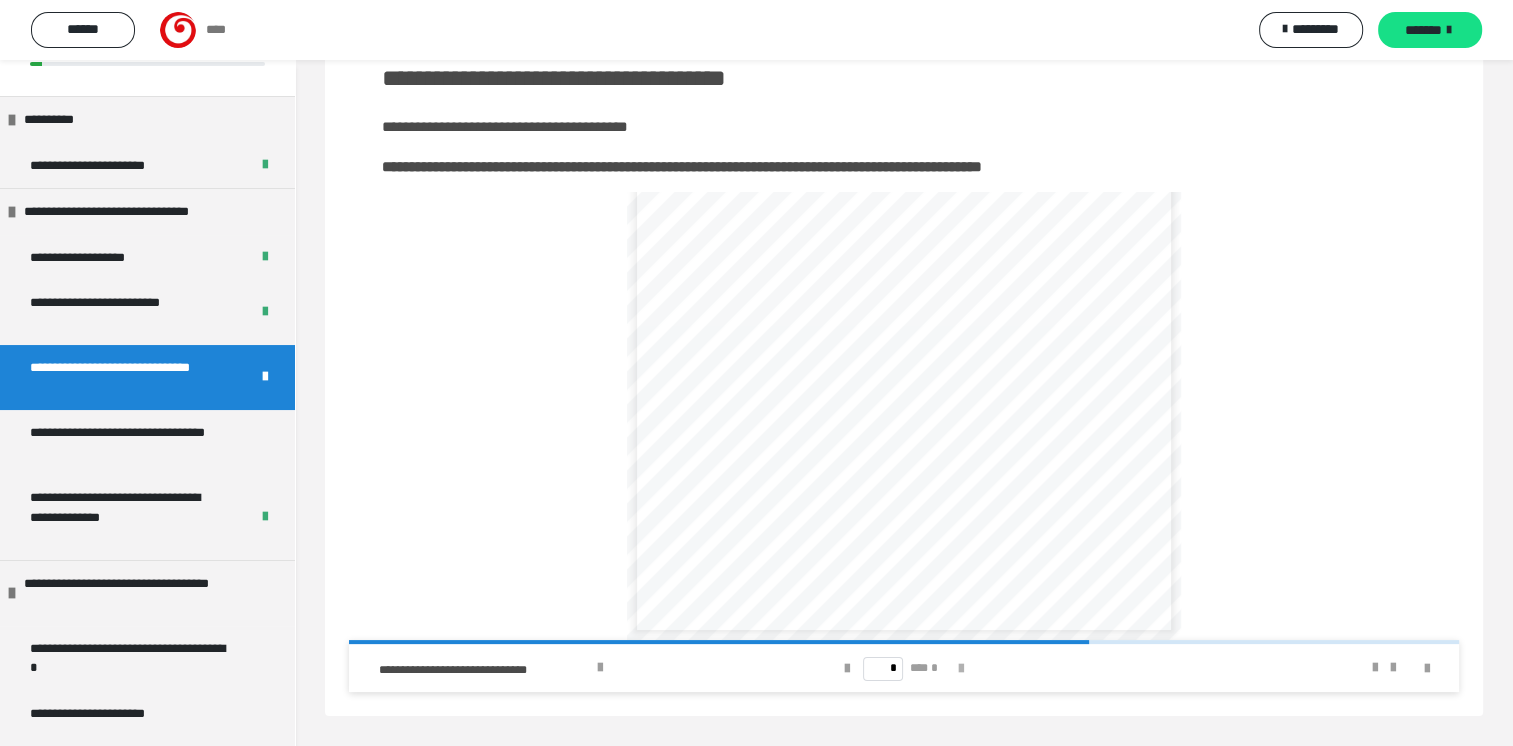 click at bounding box center [961, 669] 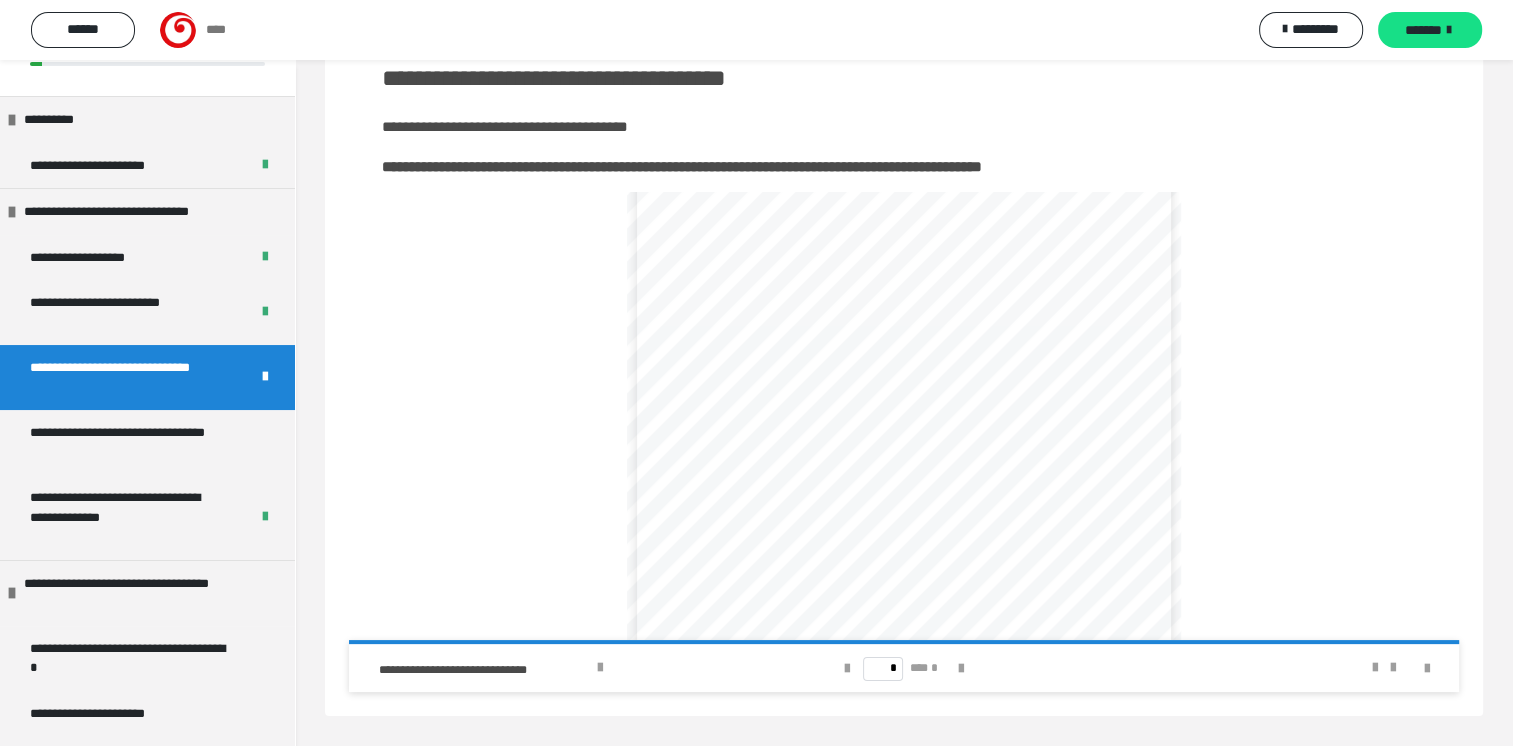 scroll, scrollTop: 223, scrollLeft: 0, axis: vertical 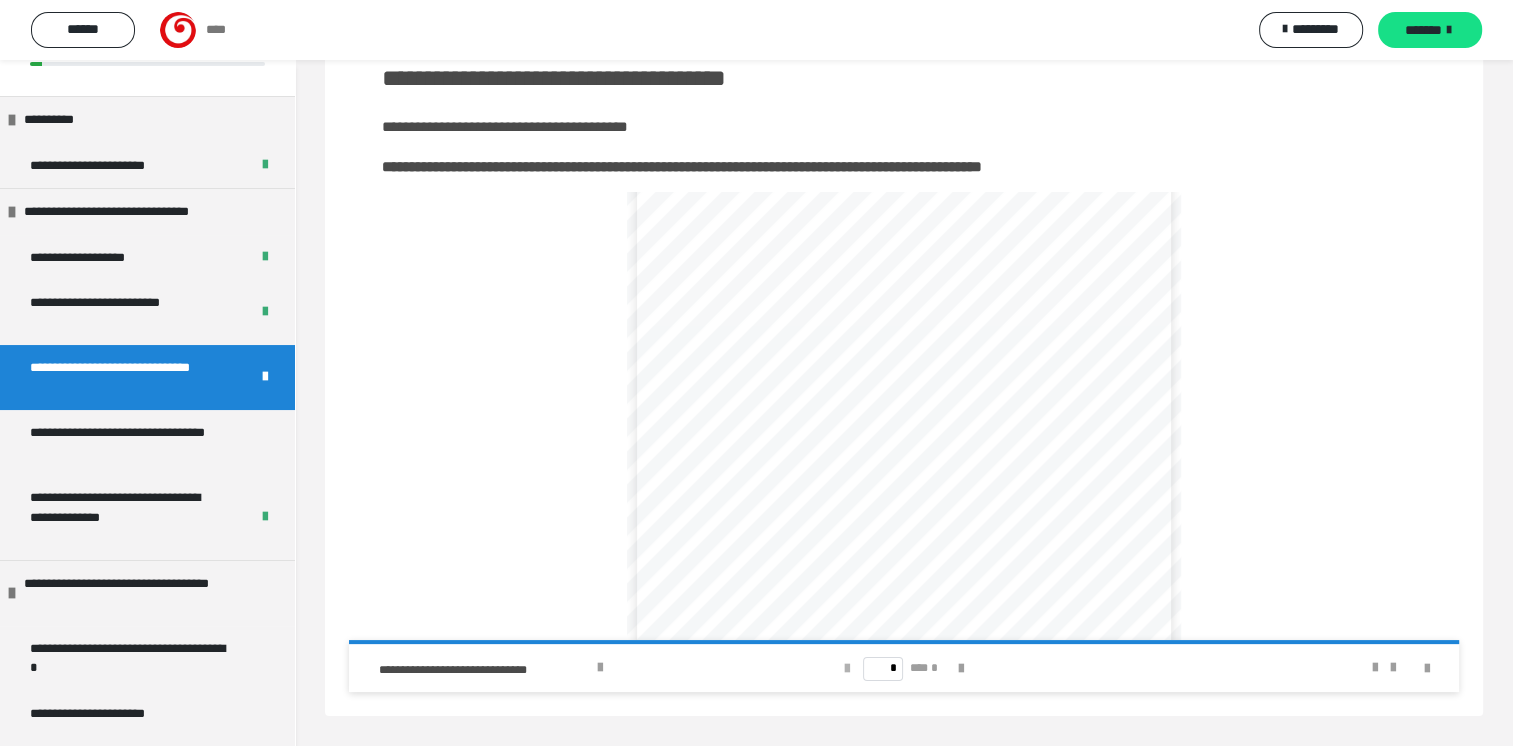 click at bounding box center [847, 669] 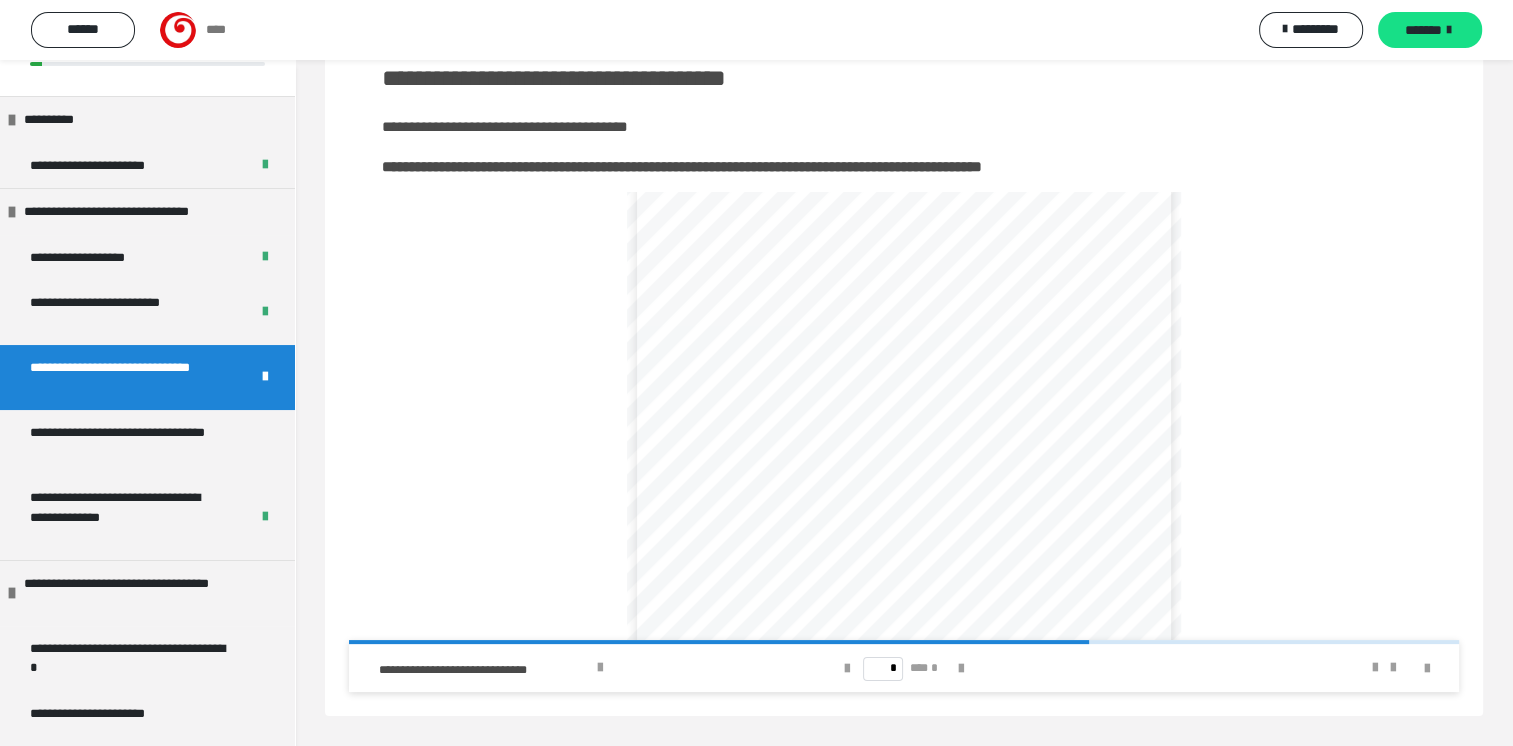 scroll, scrollTop: 0, scrollLeft: 0, axis: both 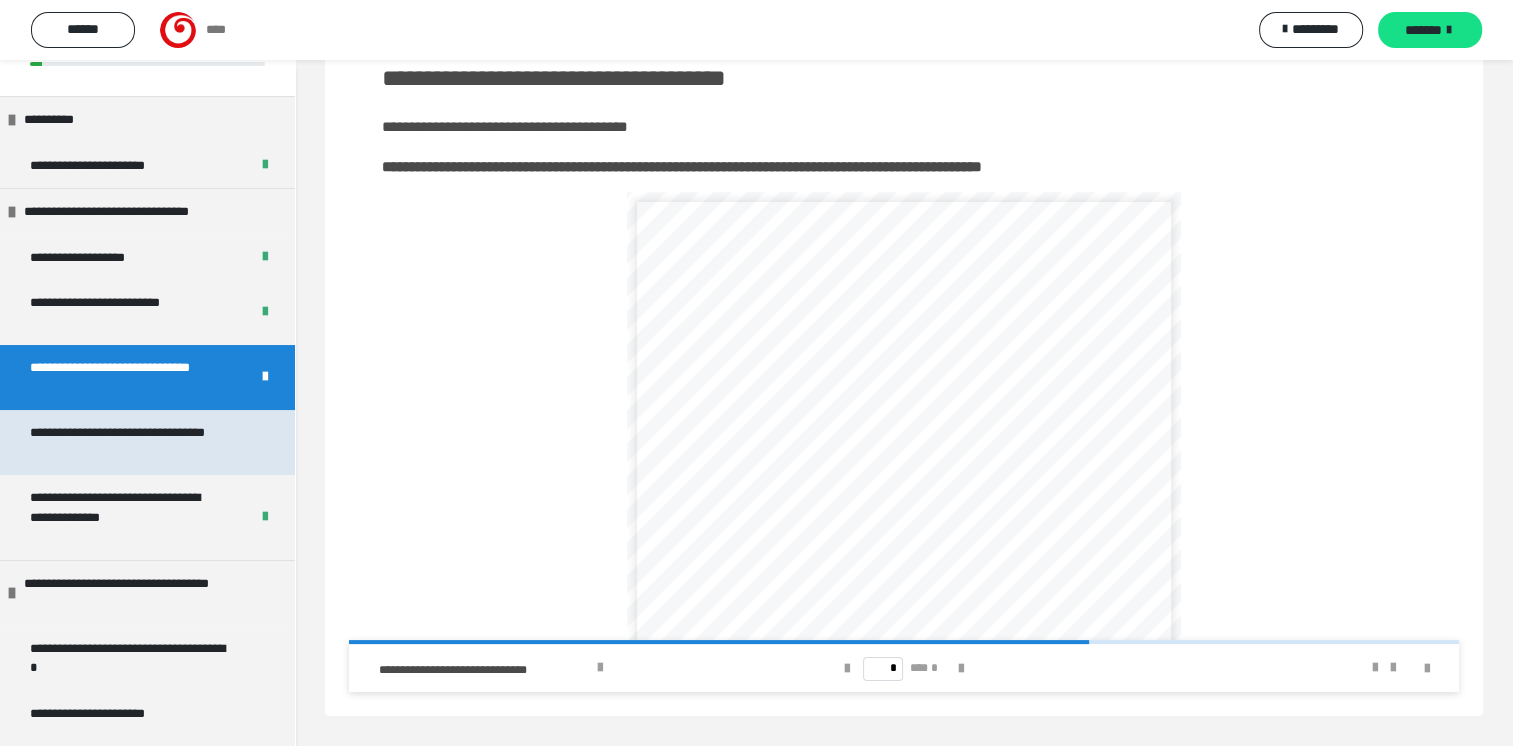 click on "**********" at bounding box center (132, 442) 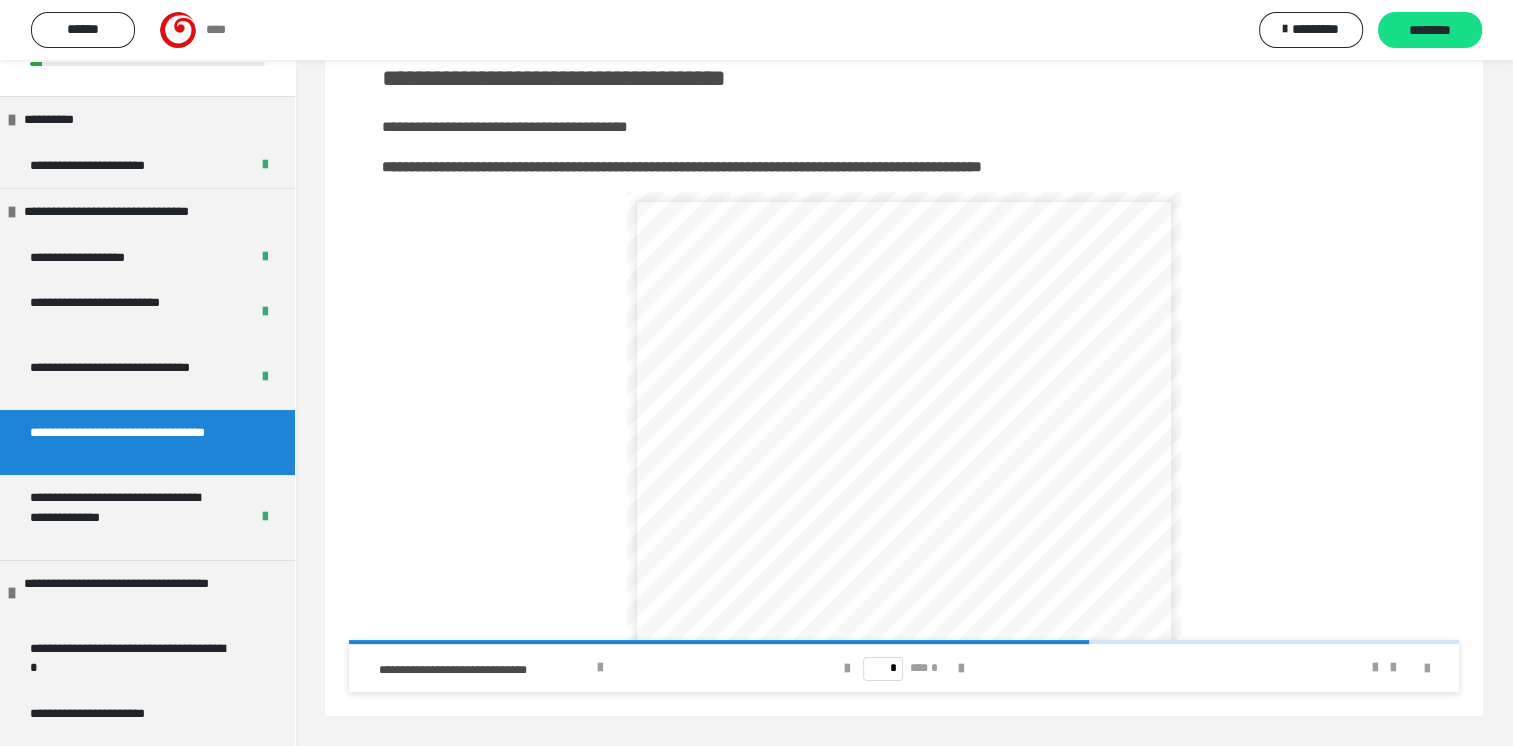 scroll, scrollTop: 60, scrollLeft: 0, axis: vertical 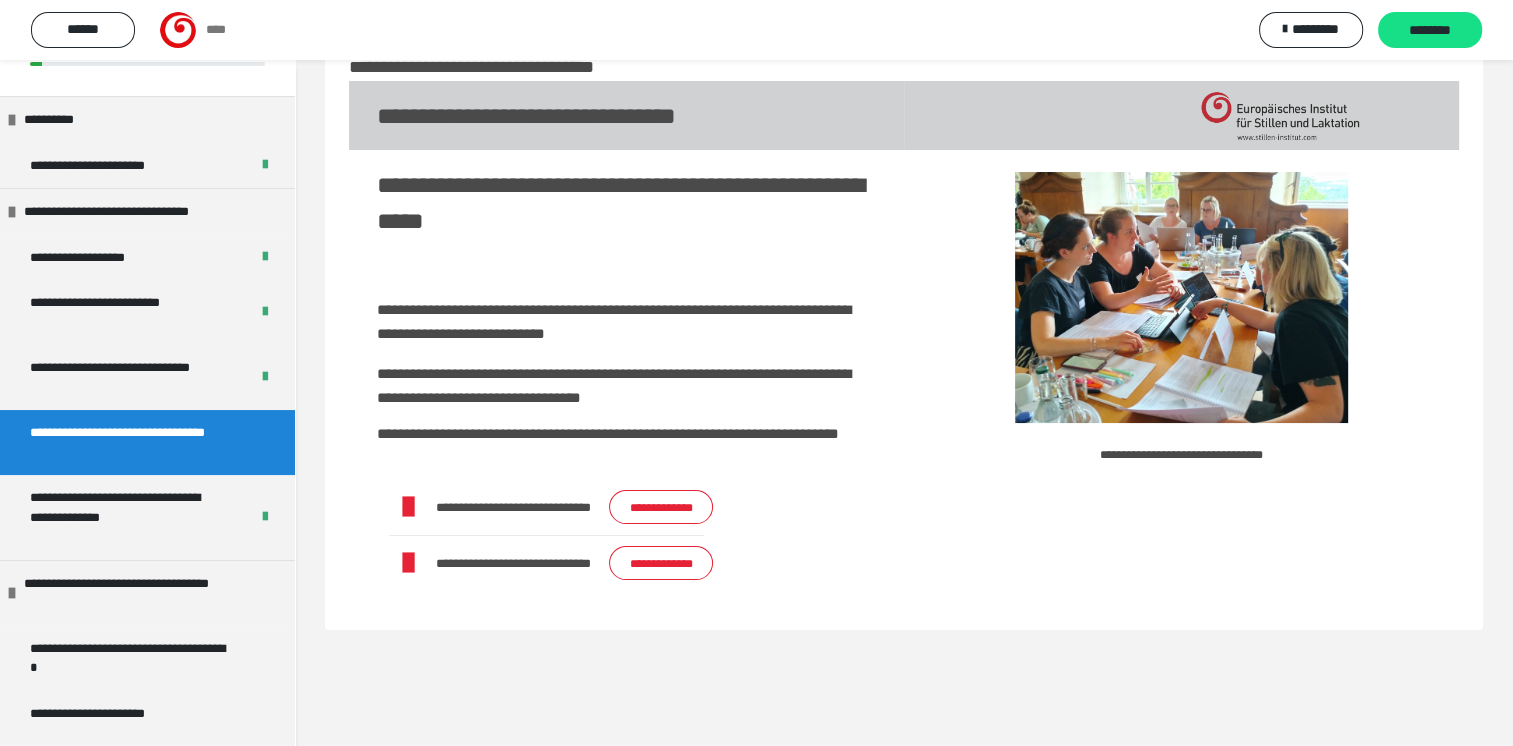 click on "**********" at bounding box center (661, 507) 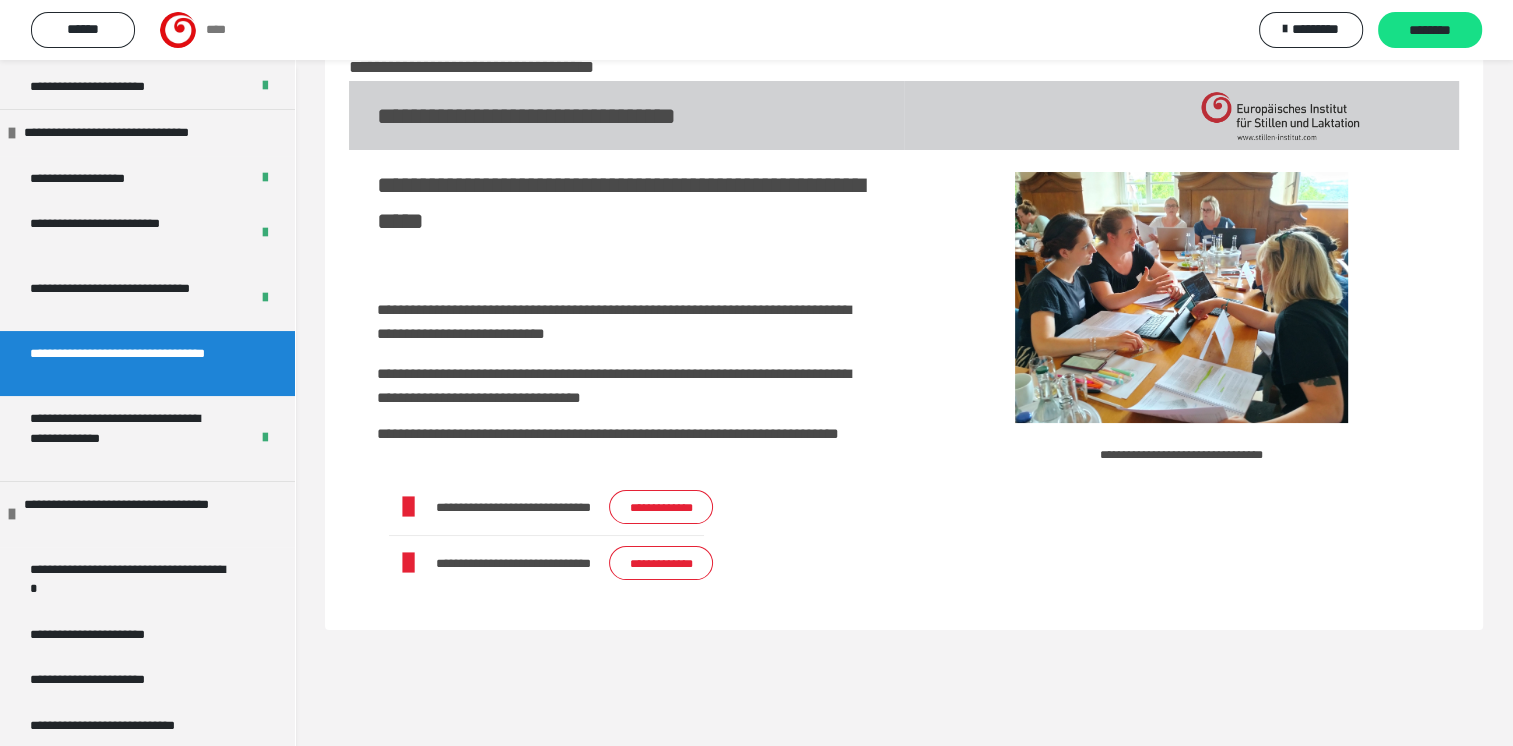 scroll, scrollTop: 198, scrollLeft: 0, axis: vertical 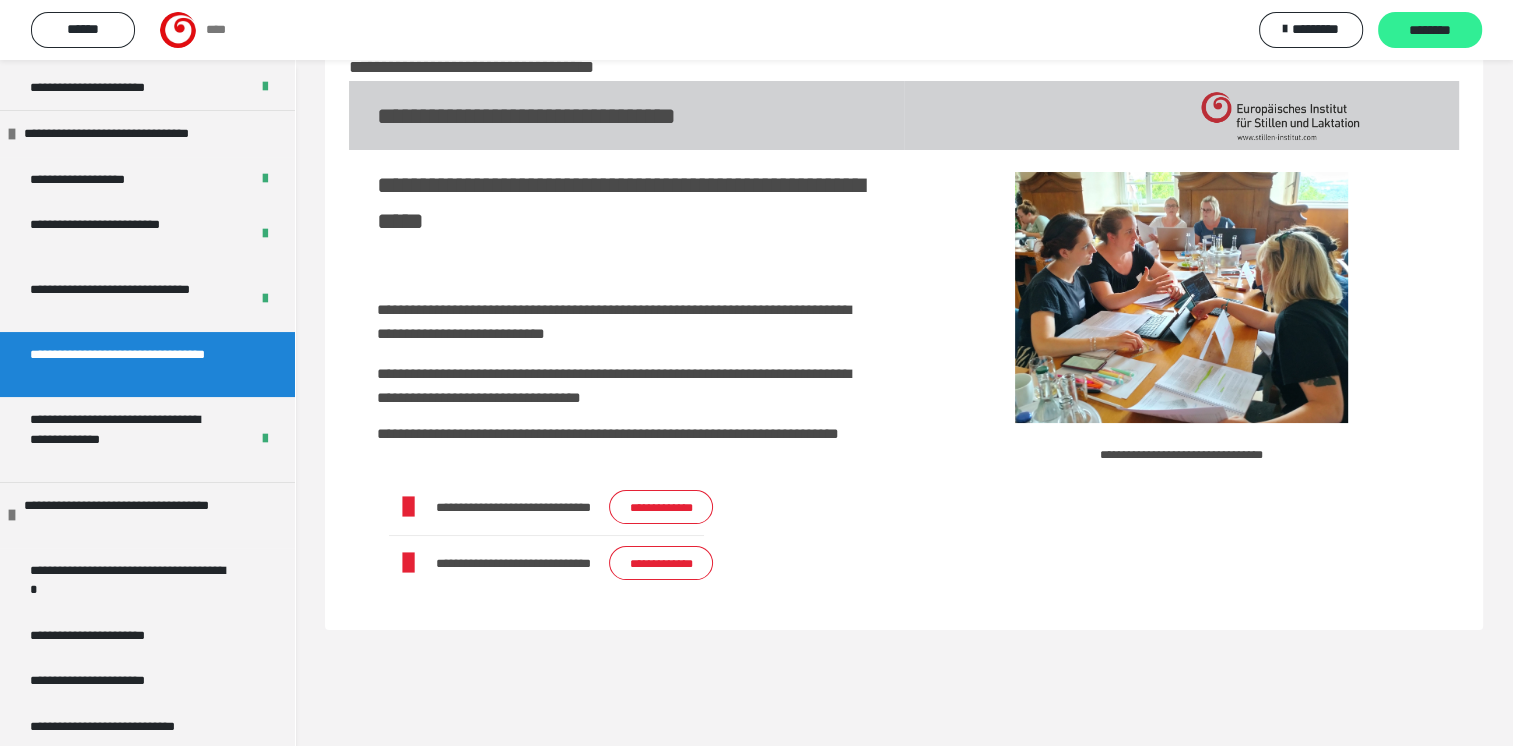 click on "********" at bounding box center [1430, 31] 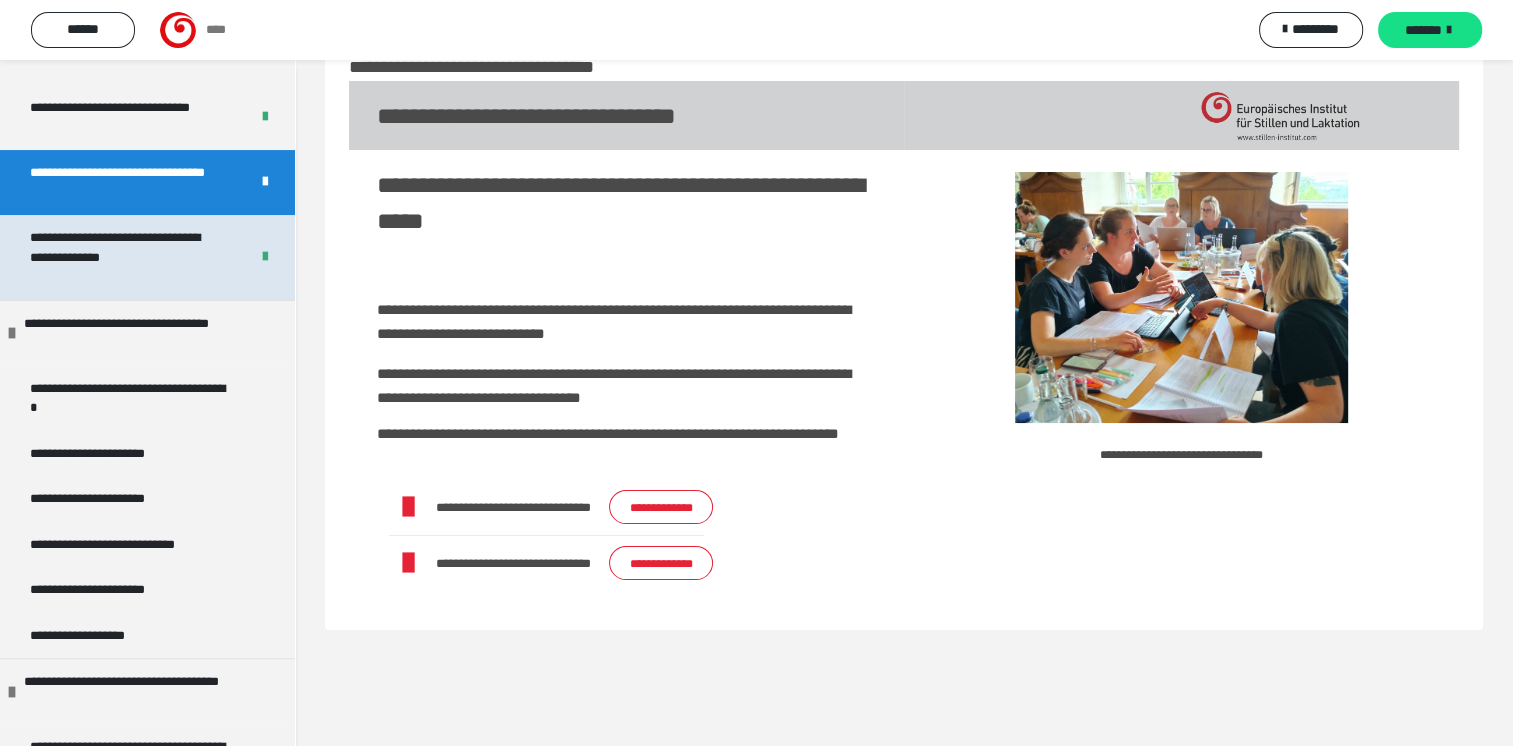 scroll, scrollTop: 376, scrollLeft: 0, axis: vertical 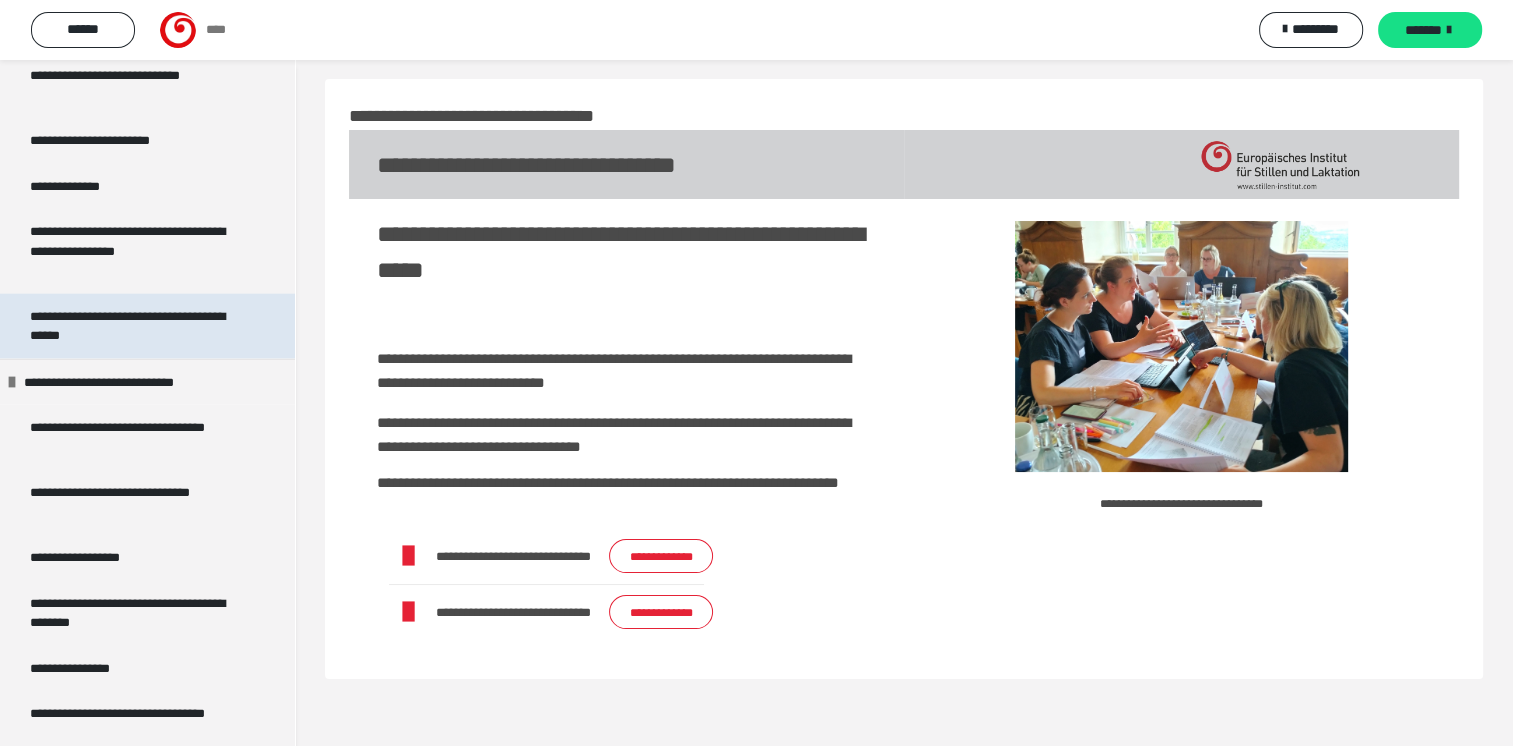 click on "**********" at bounding box center [132, 326] 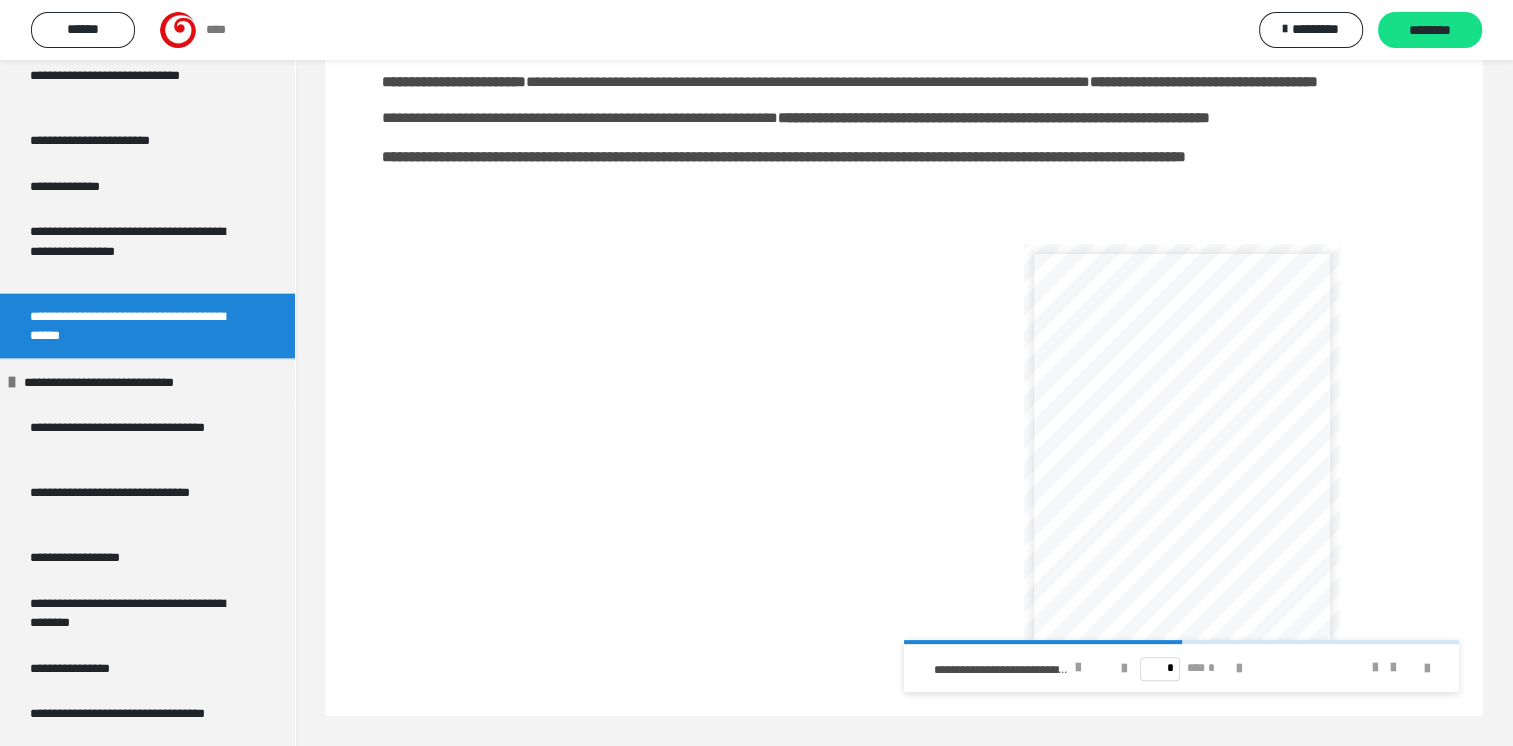 scroll, scrollTop: 263, scrollLeft: 0, axis: vertical 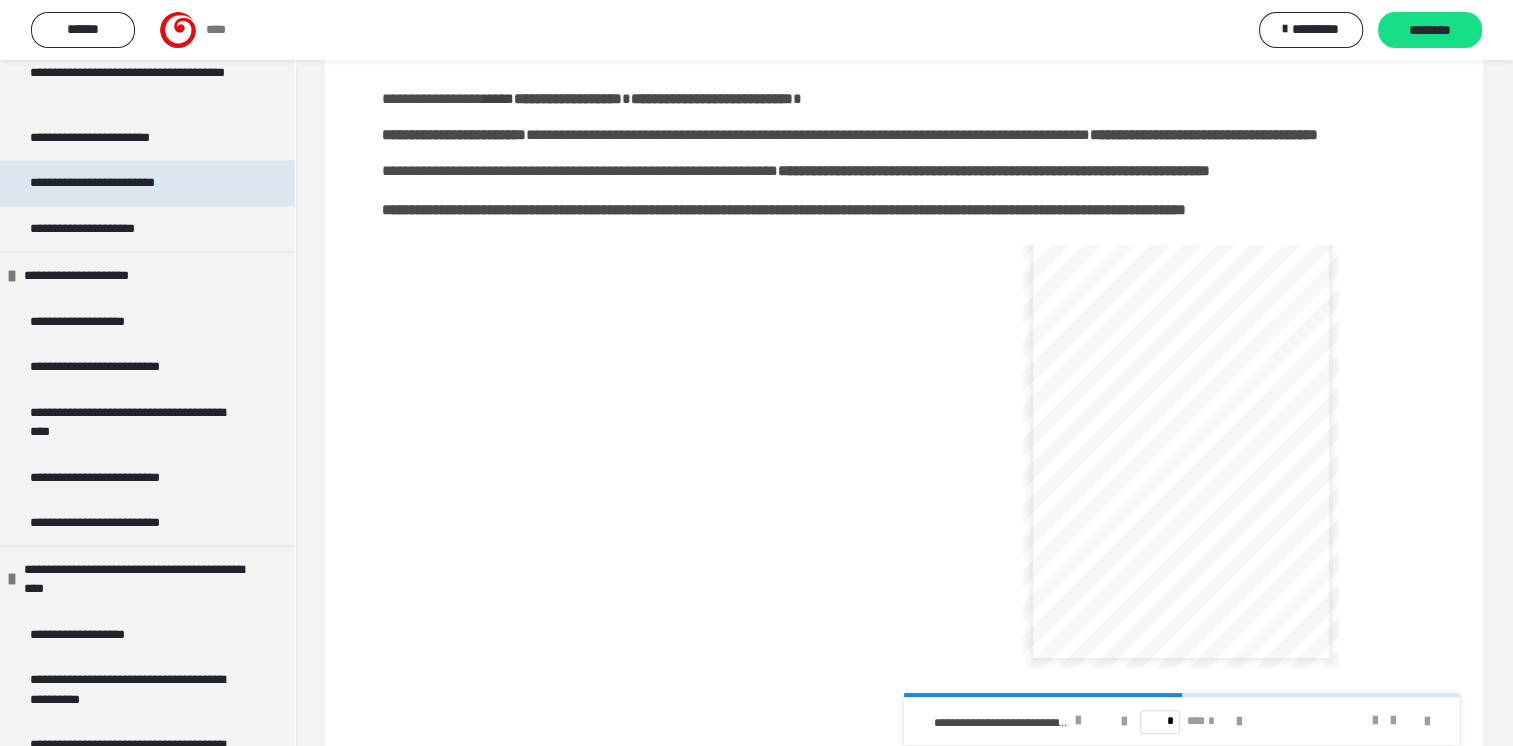 click on "**********" at bounding box center [119, 366] 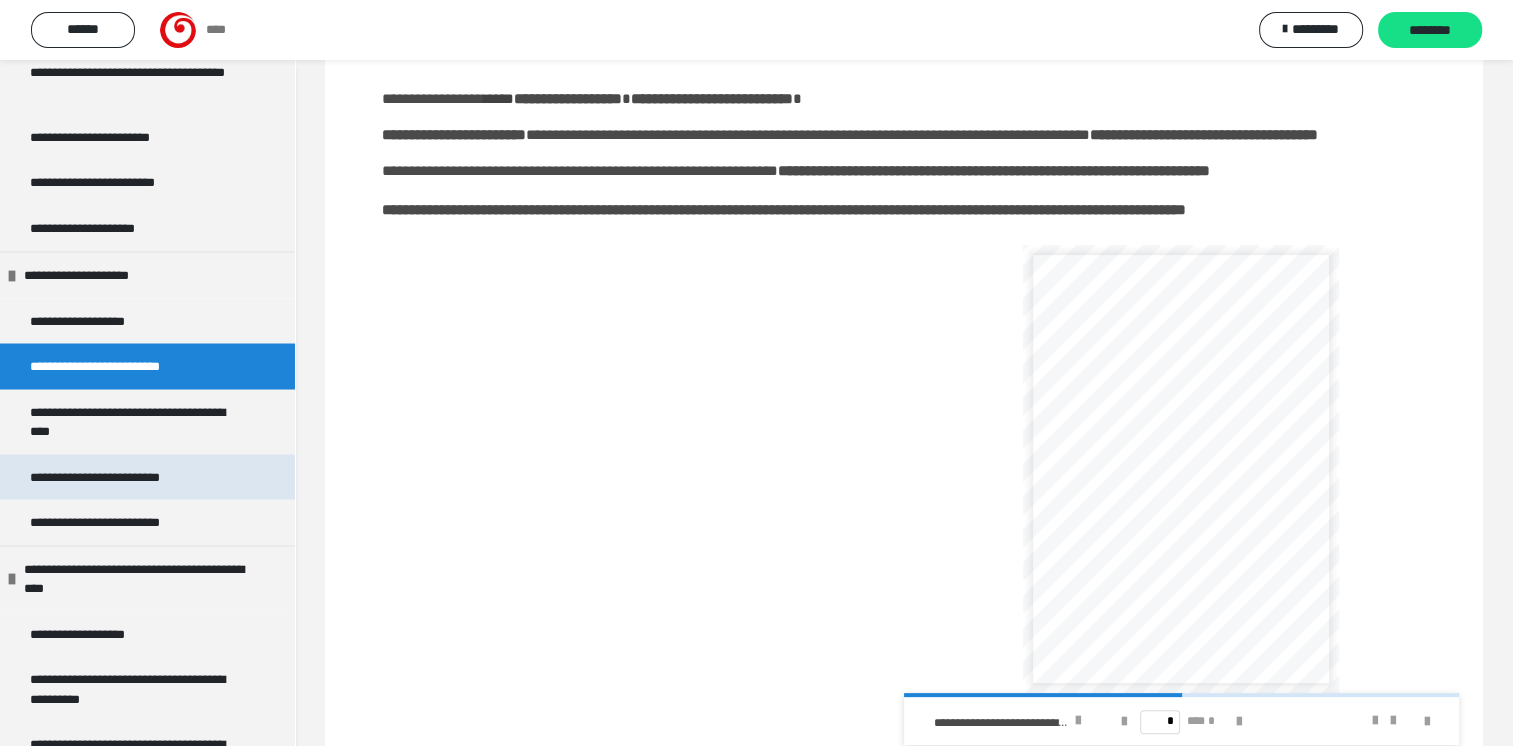scroll, scrollTop: 0, scrollLeft: 0, axis: both 